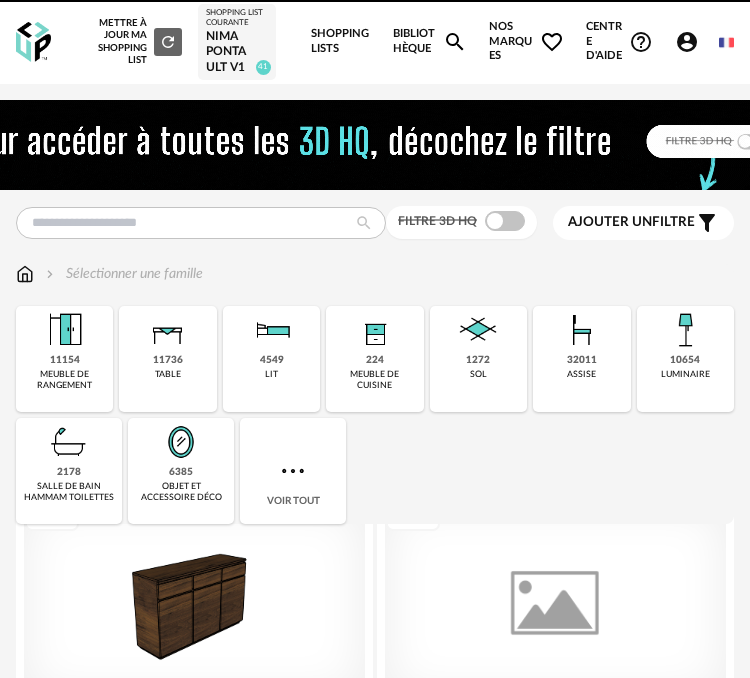scroll, scrollTop: 0, scrollLeft: 0, axis: both 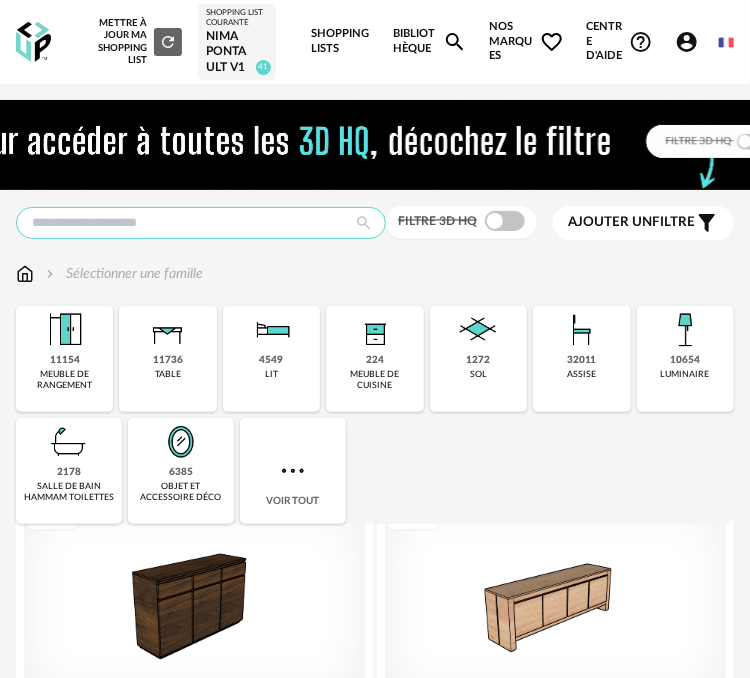 click at bounding box center (201, 223) 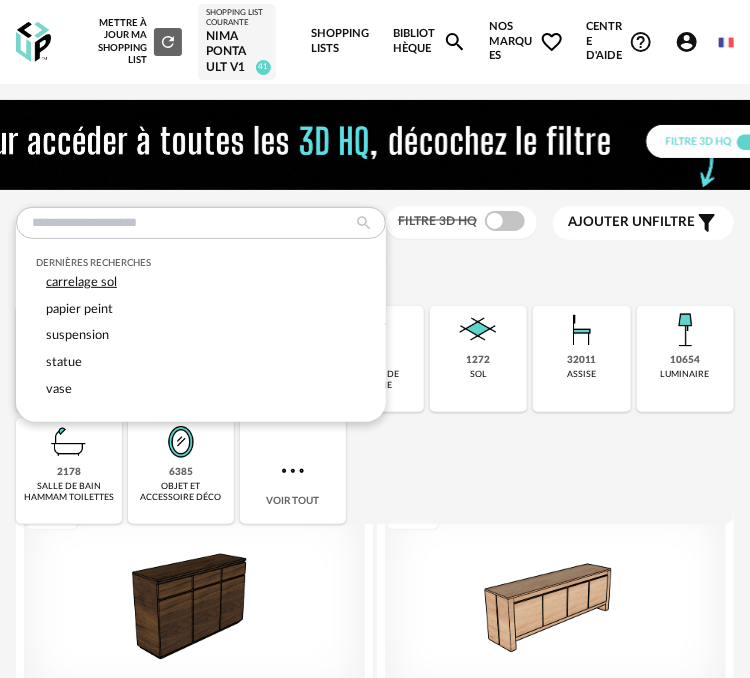 click on "carrelage sol" at bounding box center (201, 282) 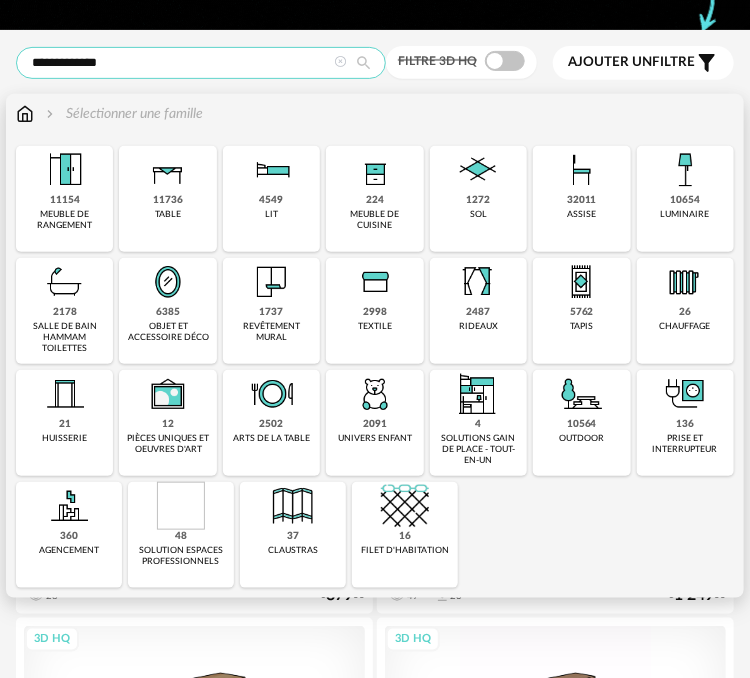 scroll, scrollTop: 166, scrollLeft: 0, axis: vertical 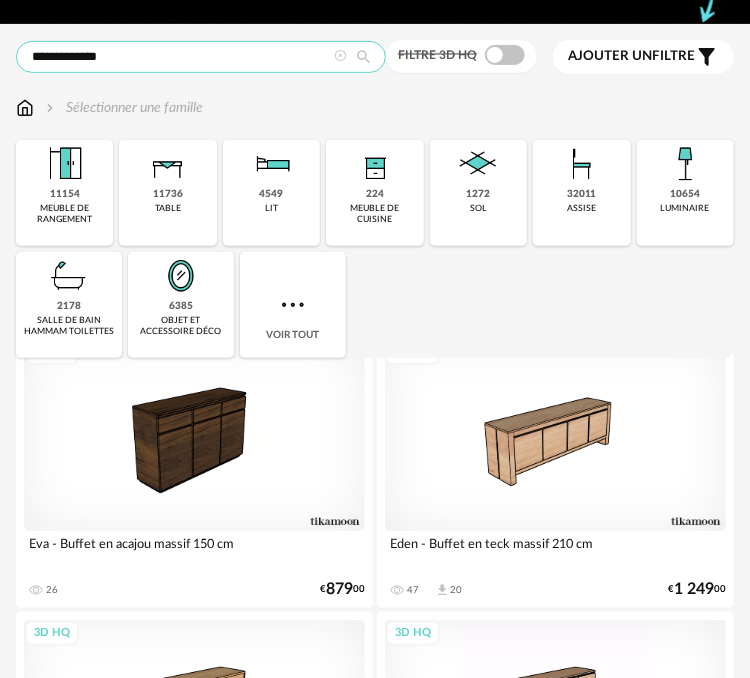 click on "**********" at bounding box center (201, 57) 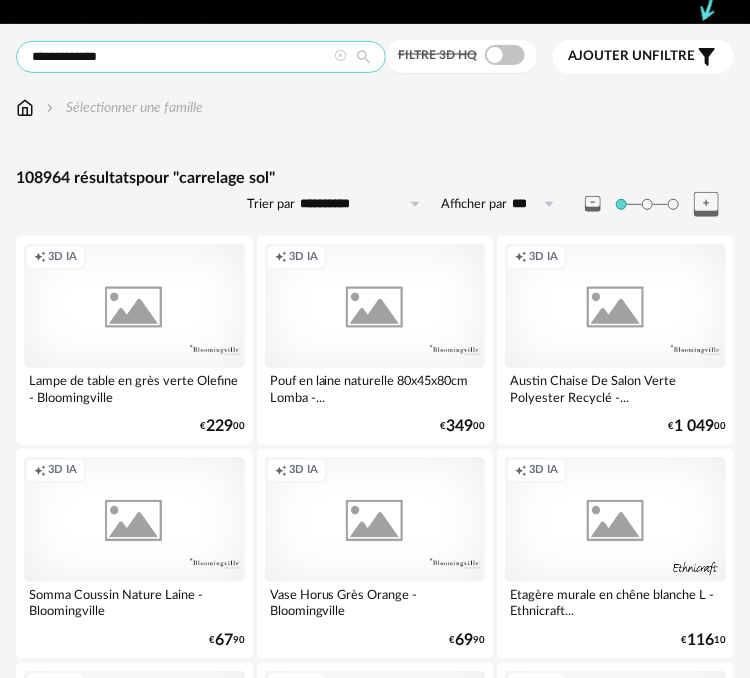 type on "**********" 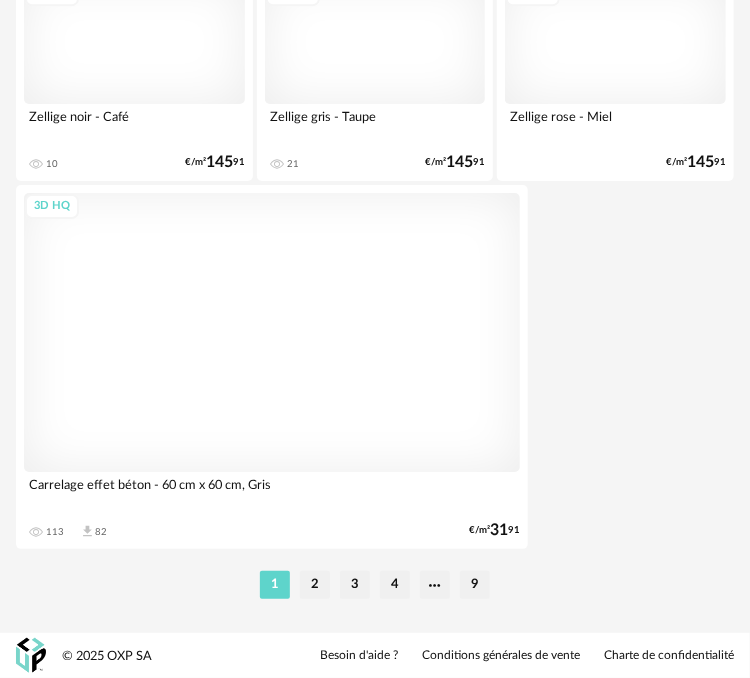 scroll, scrollTop: 7293, scrollLeft: 0, axis: vertical 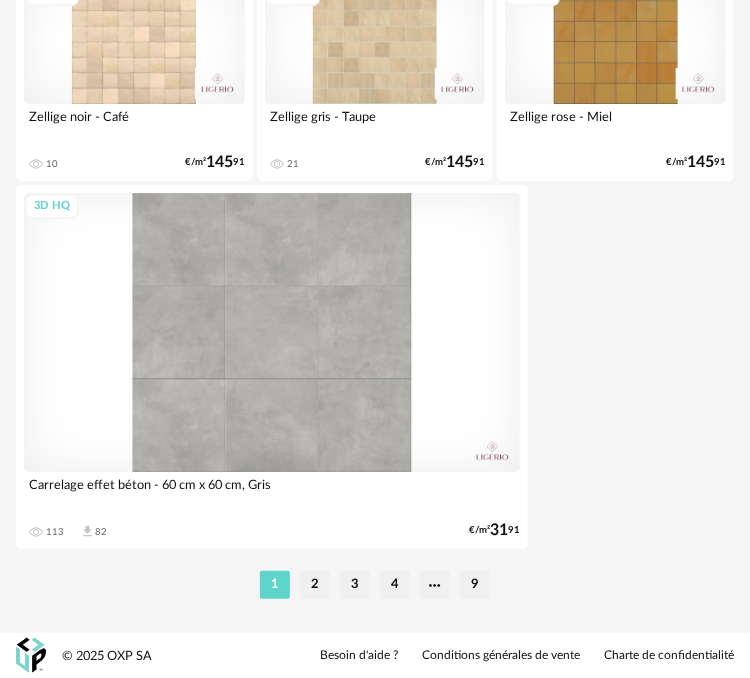 click on "2" at bounding box center (315, 585) 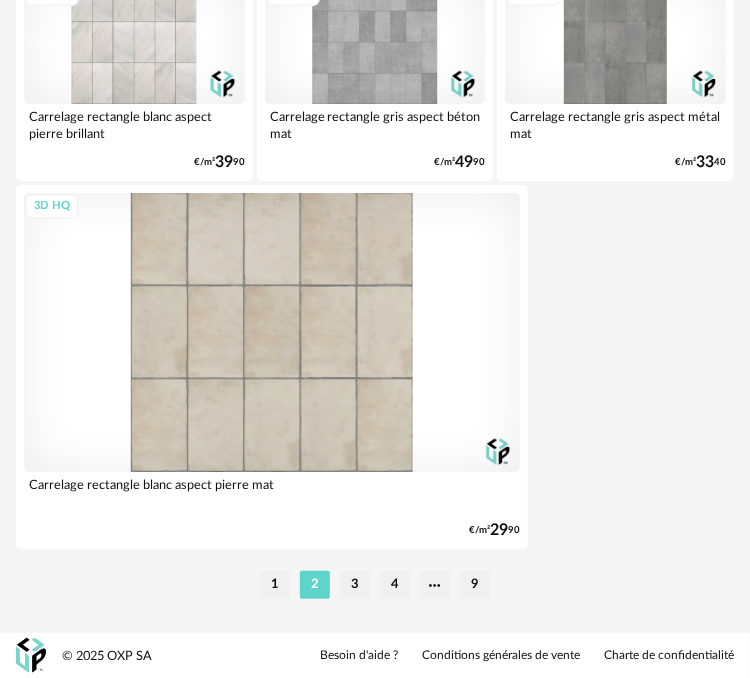 scroll, scrollTop: 7293, scrollLeft: 0, axis: vertical 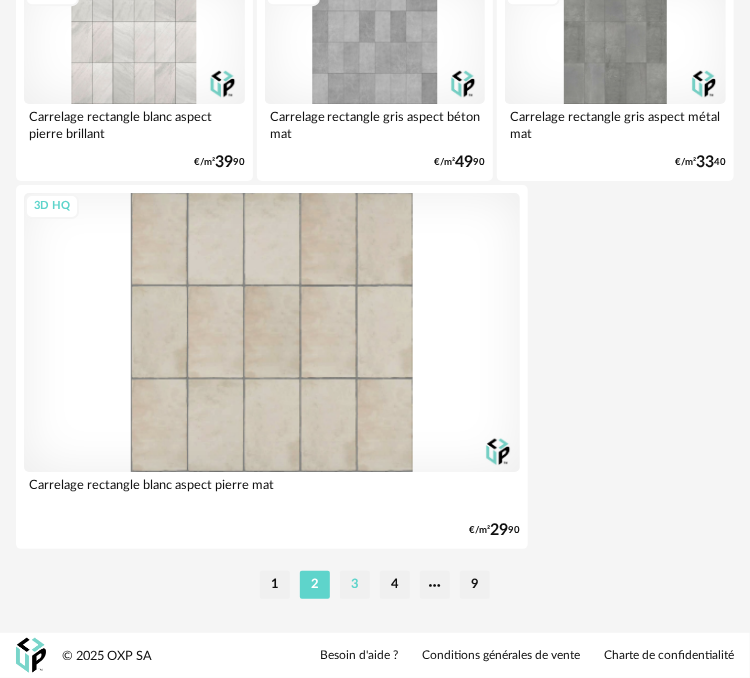 click on "3" at bounding box center [355, 585] 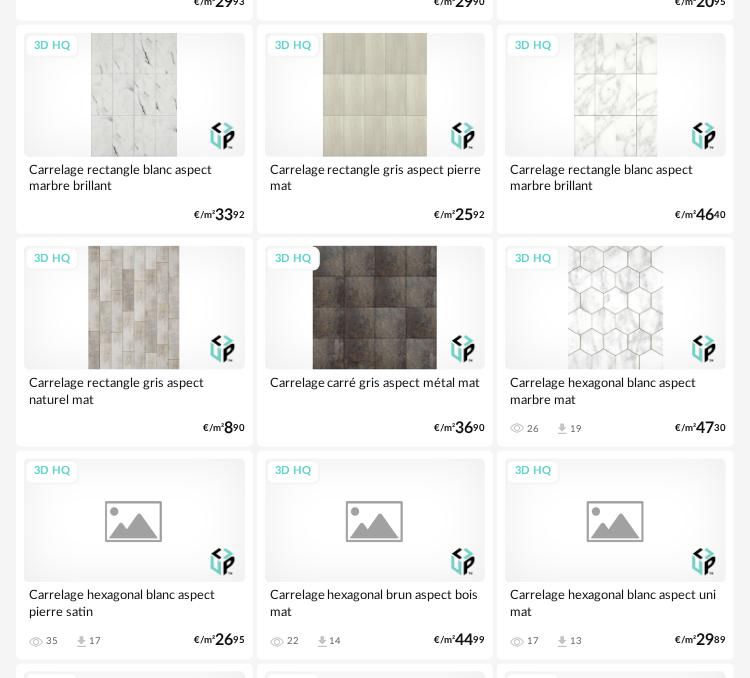 scroll, scrollTop: 6166, scrollLeft: 0, axis: vertical 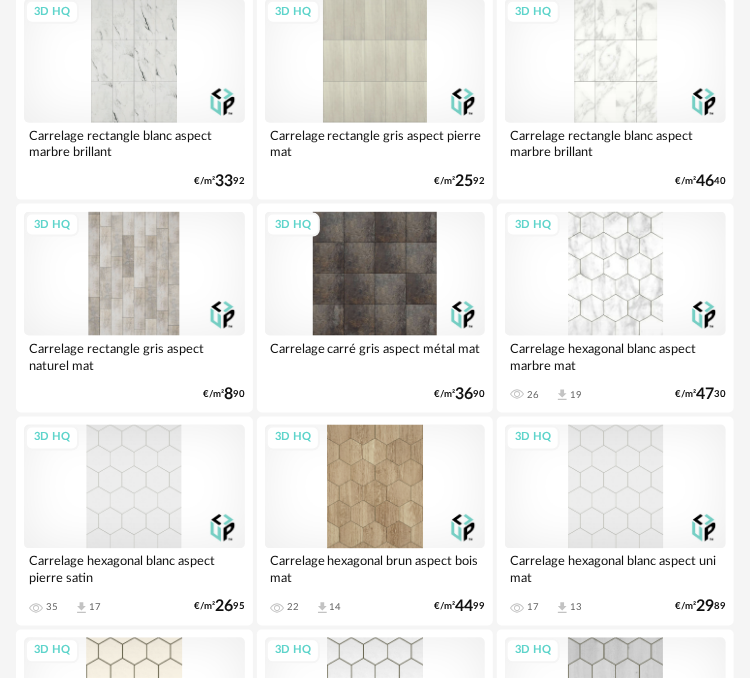 click on "3D HQ" at bounding box center [615, 274] 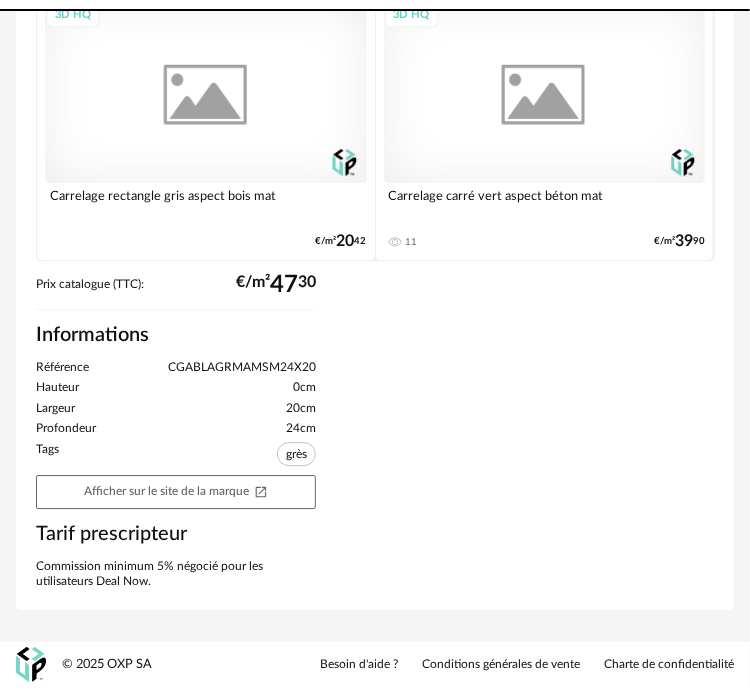 scroll, scrollTop: 0, scrollLeft: 0, axis: both 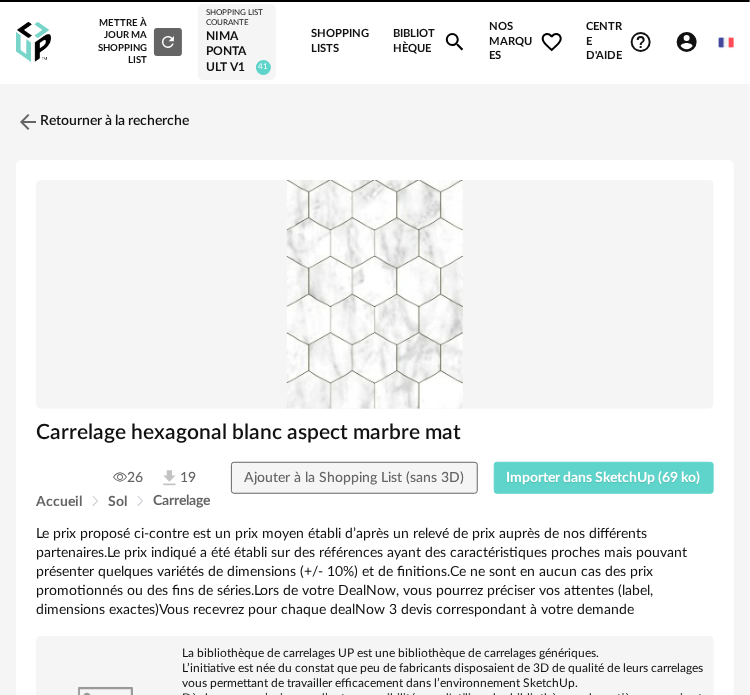 click at bounding box center (375, 294) 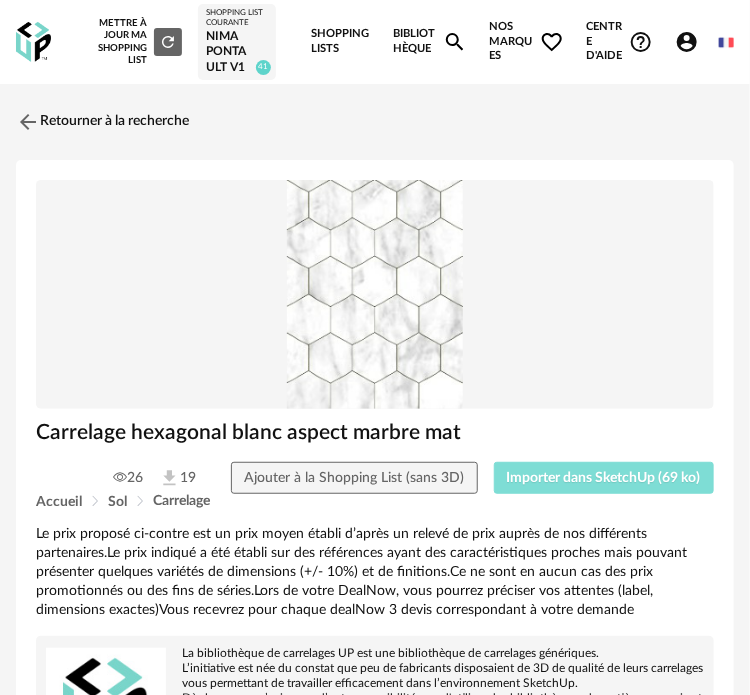 click on "Importer dans SketchUp (69 ko)" at bounding box center [604, 478] 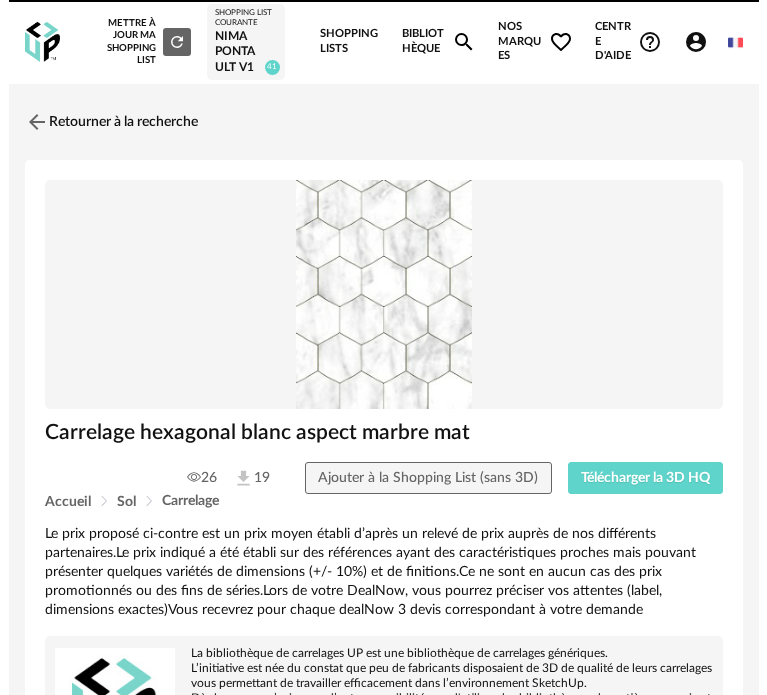 scroll, scrollTop: 0, scrollLeft: 0, axis: both 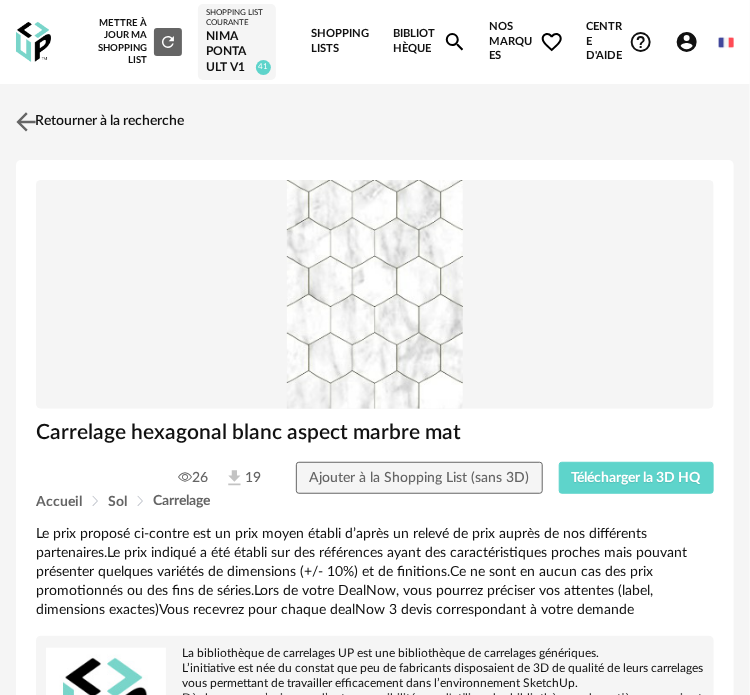 click on "Retourner à la recherche" at bounding box center [97, 122] 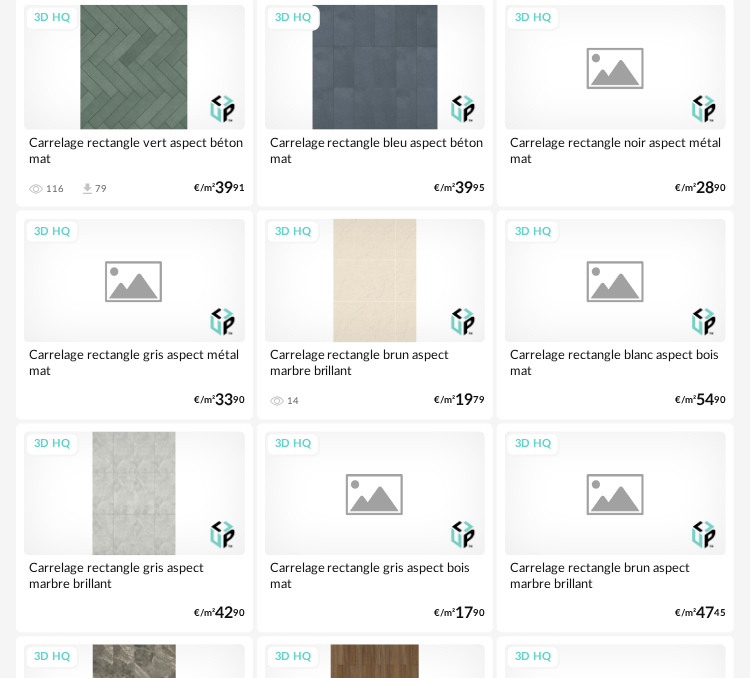 scroll, scrollTop: 0, scrollLeft: 0, axis: both 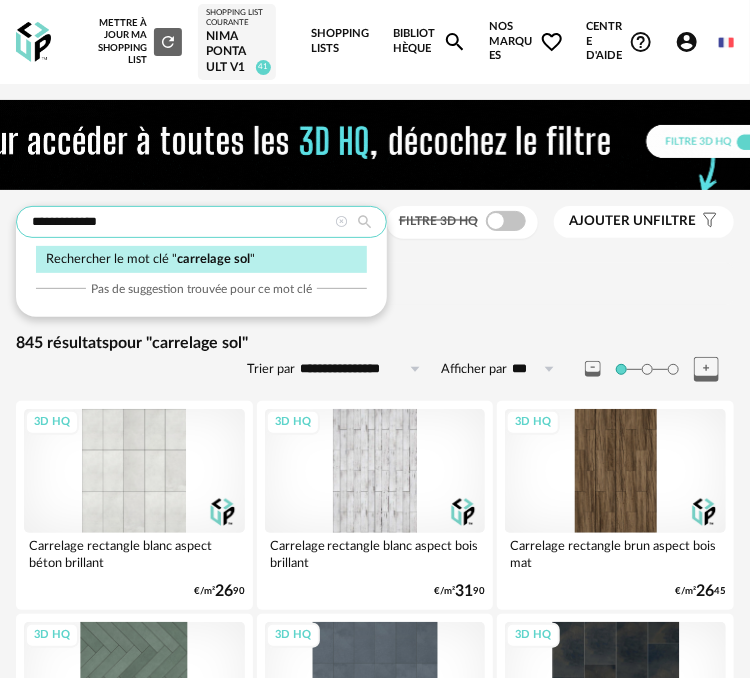 drag, startPoint x: 135, startPoint y: 265, endPoint x: -98, endPoint y: 259, distance: 233.07724 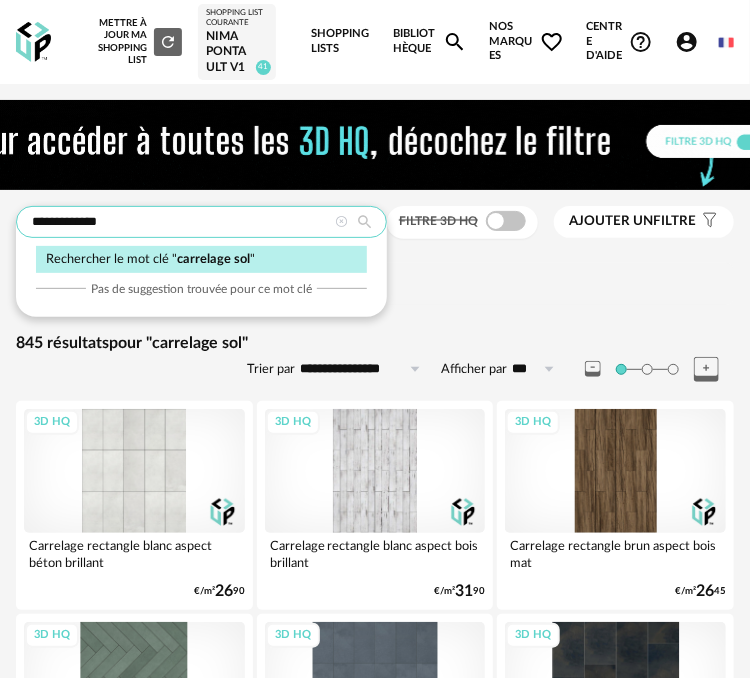 click on "**********" at bounding box center (375, 3963) 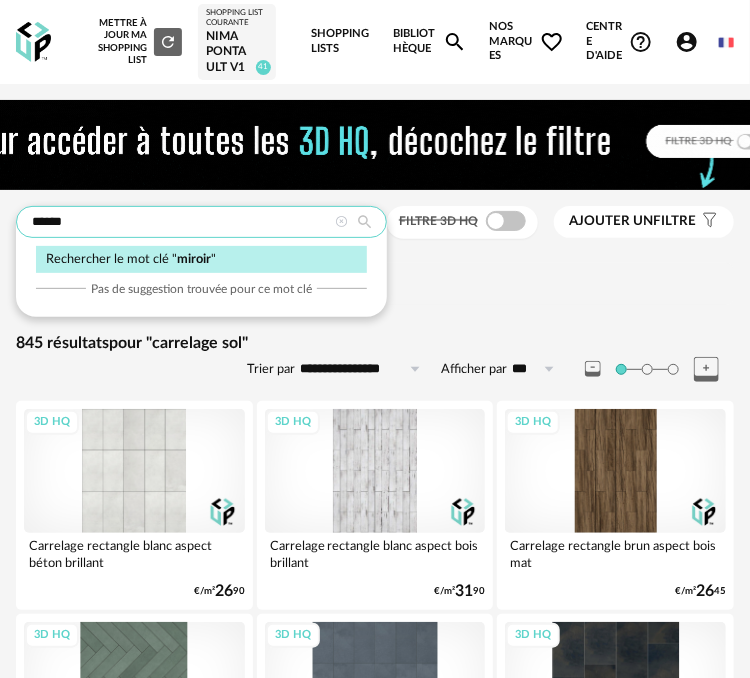 type on "******" 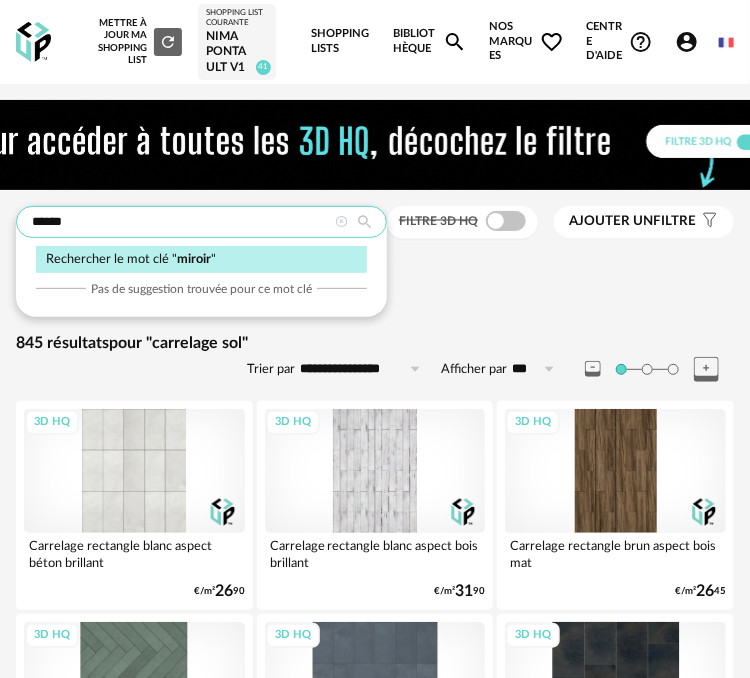 type on "**********" 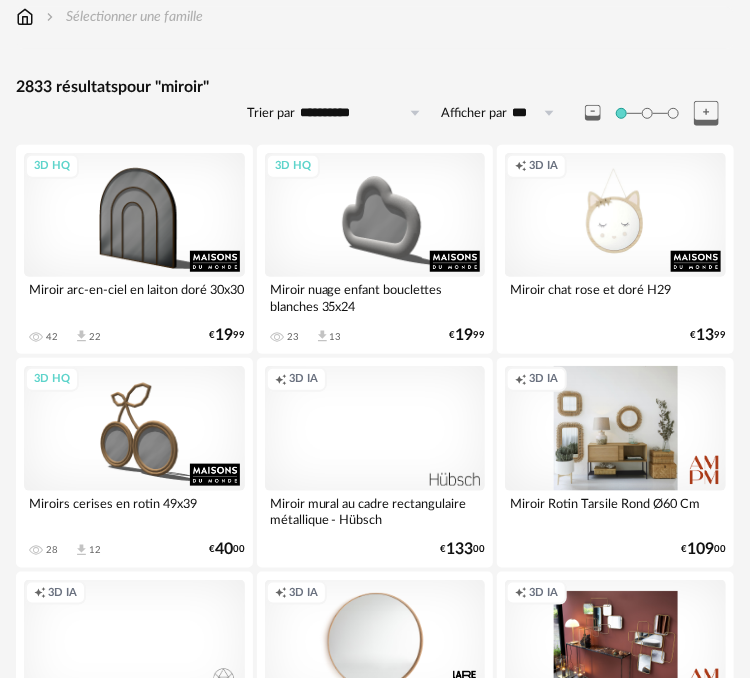 scroll, scrollTop: 166, scrollLeft: 0, axis: vertical 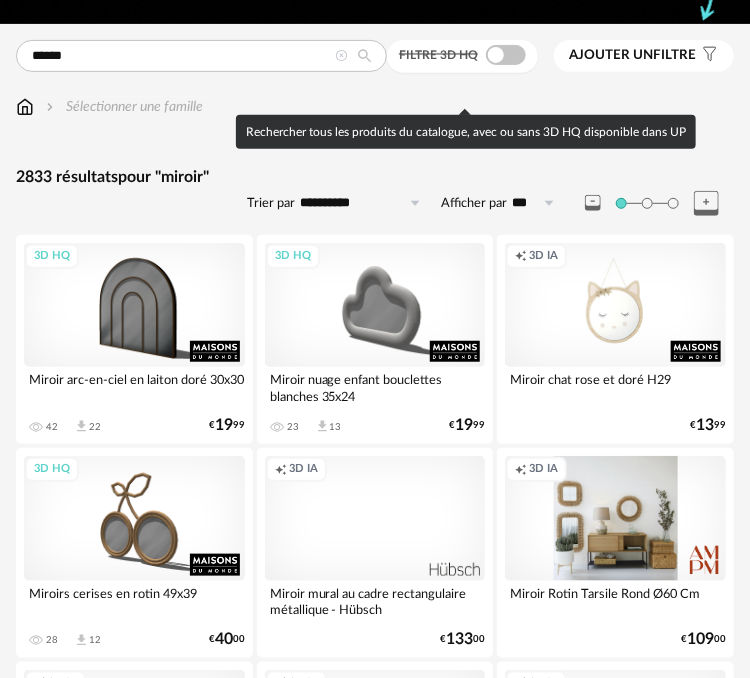 click at bounding box center (506, 55) 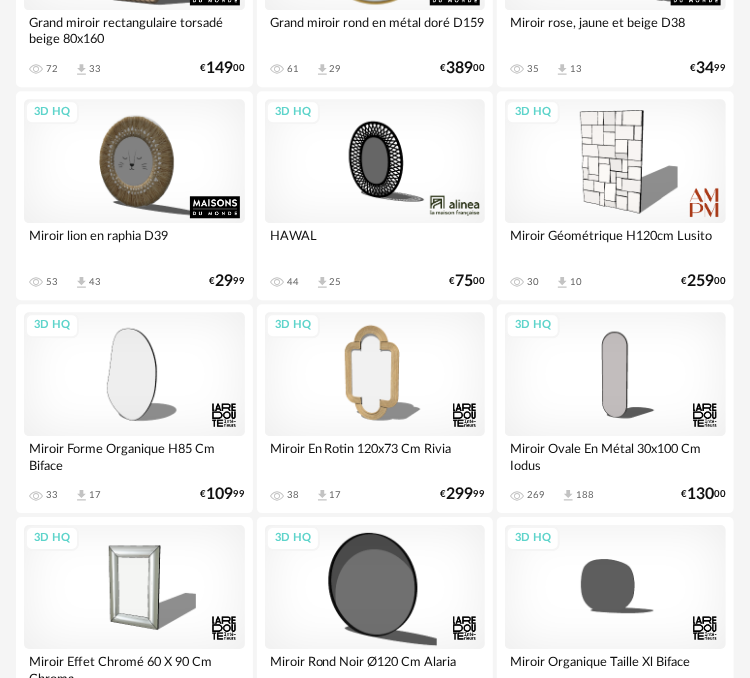 scroll, scrollTop: 1166, scrollLeft: 0, axis: vertical 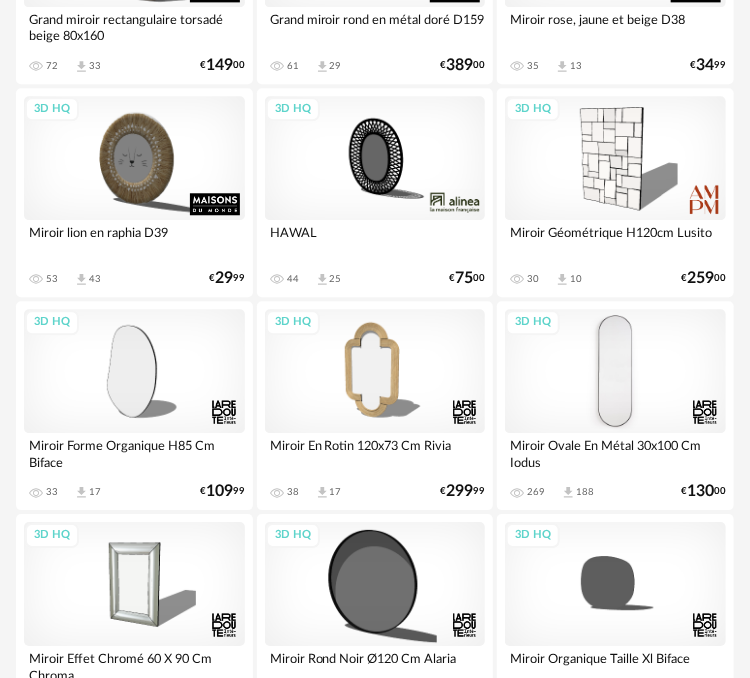 click on "3D HQ" at bounding box center (615, 371) 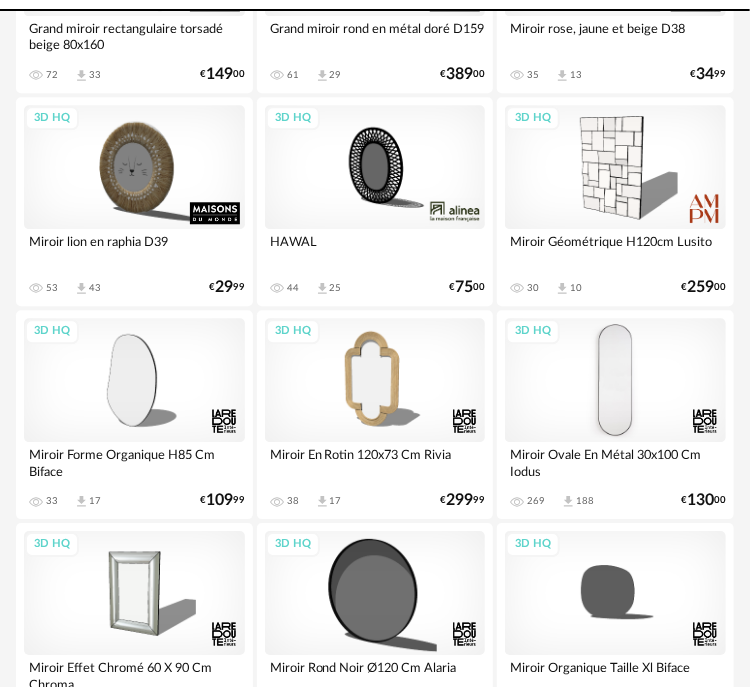 scroll, scrollTop: 0, scrollLeft: 0, axis: both 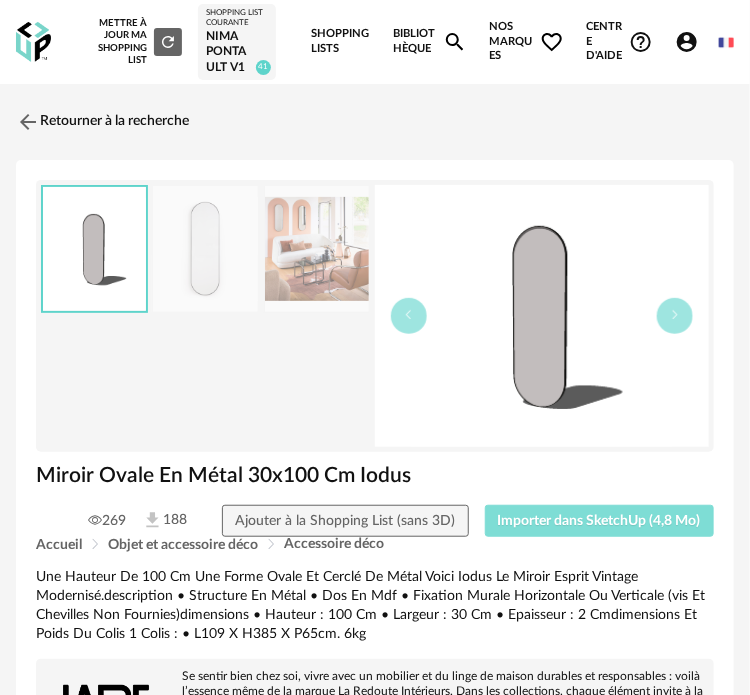 click on "Importer dans SketchUp (4,8 Mo)" at bounding box center [599, 521] 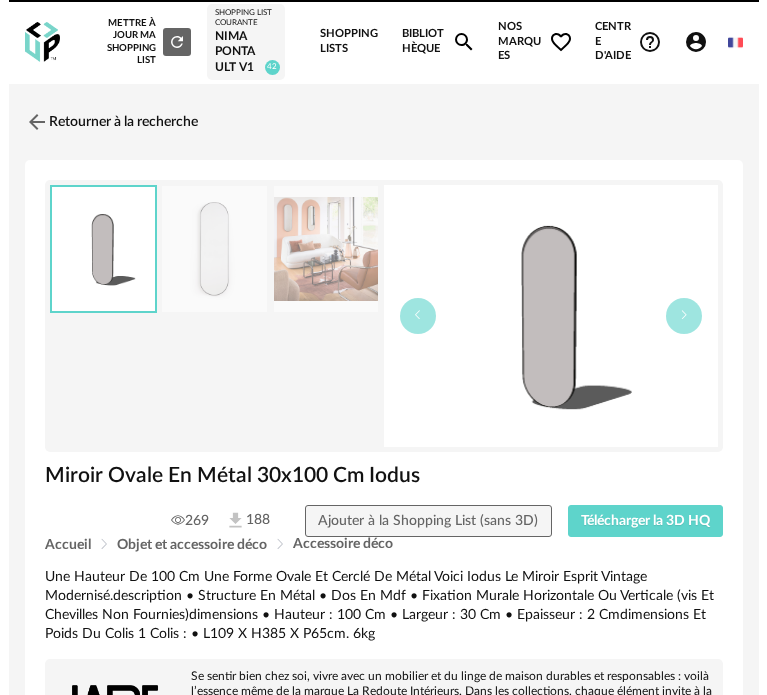 scroll, scrollTop: 0, scrollLeft: 0, axis: both 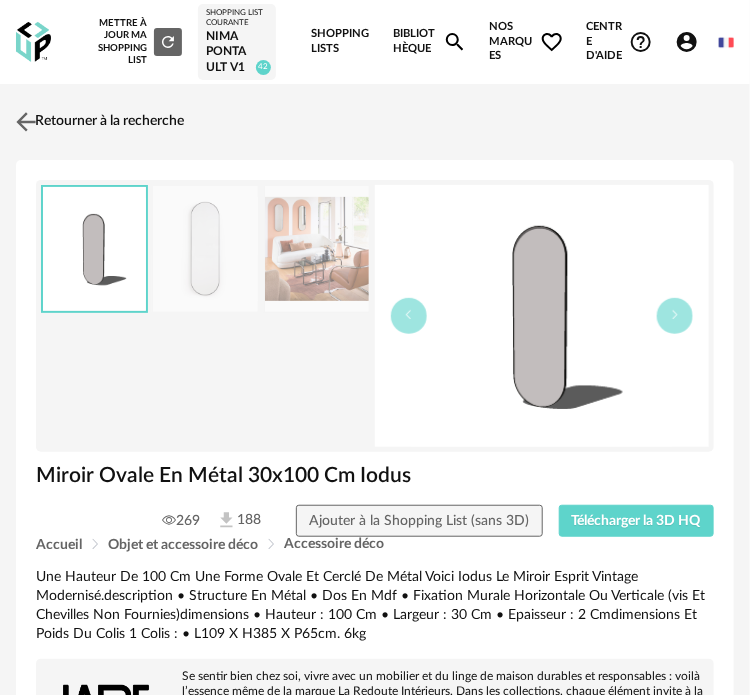 click at bounding box center (26, 121) 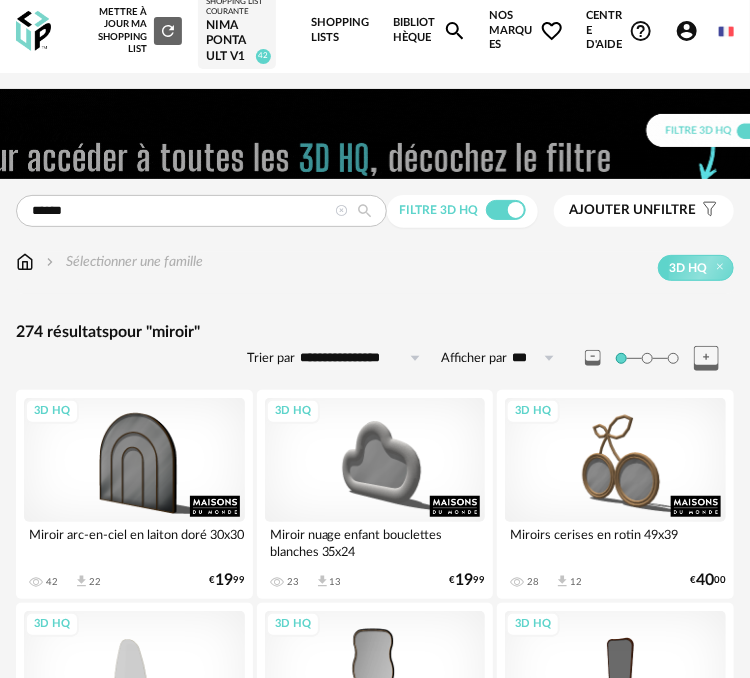 scroll, scrollTop: 0, scrollLeft: 0, axis: both 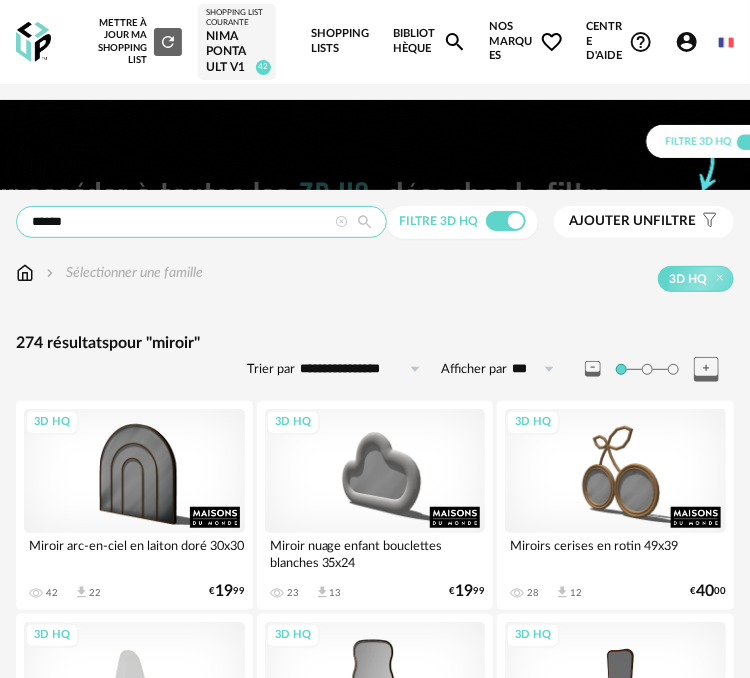 drag, startPoint x: 92, startPoint y: 259, endPoint x: -42, endPoint y: 265, distance: 134.13426 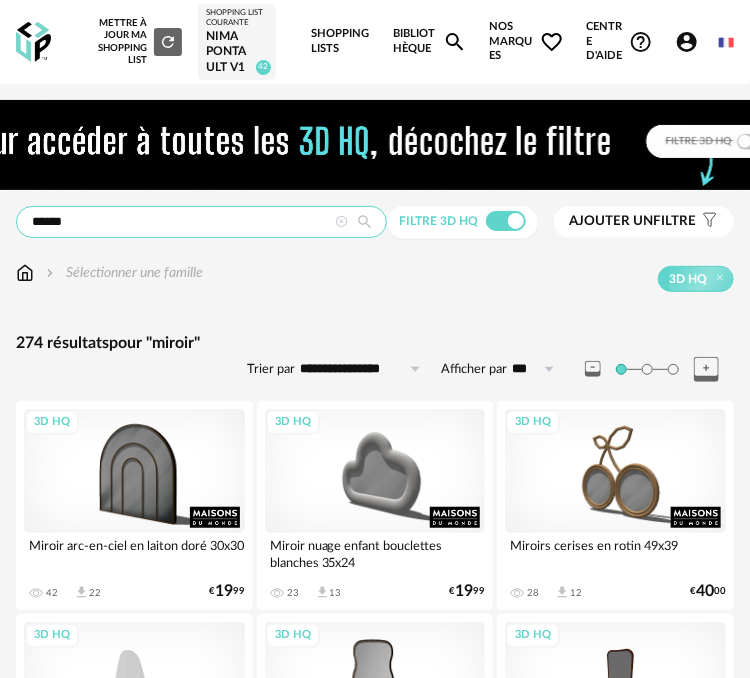 click on "**********" at bounding box center (375, 3963) 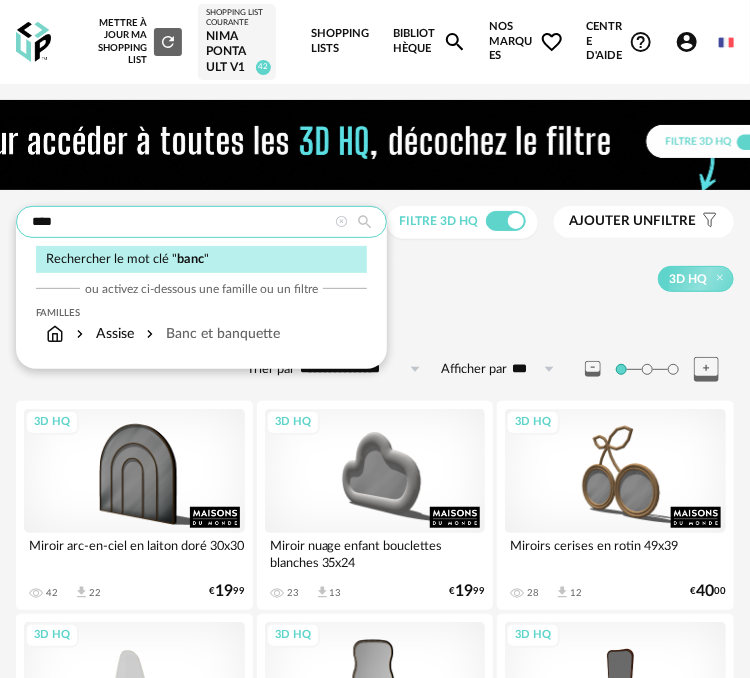 type on "****" 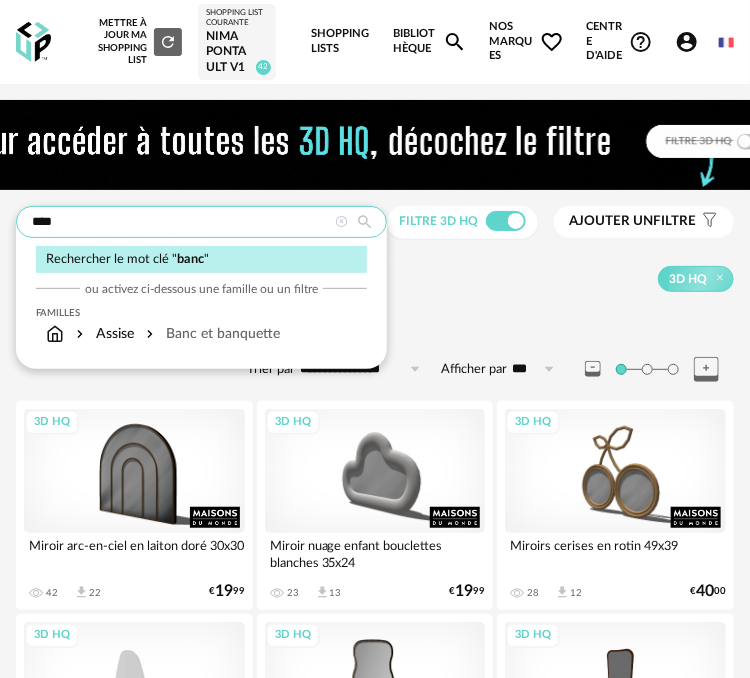 type on "**********" 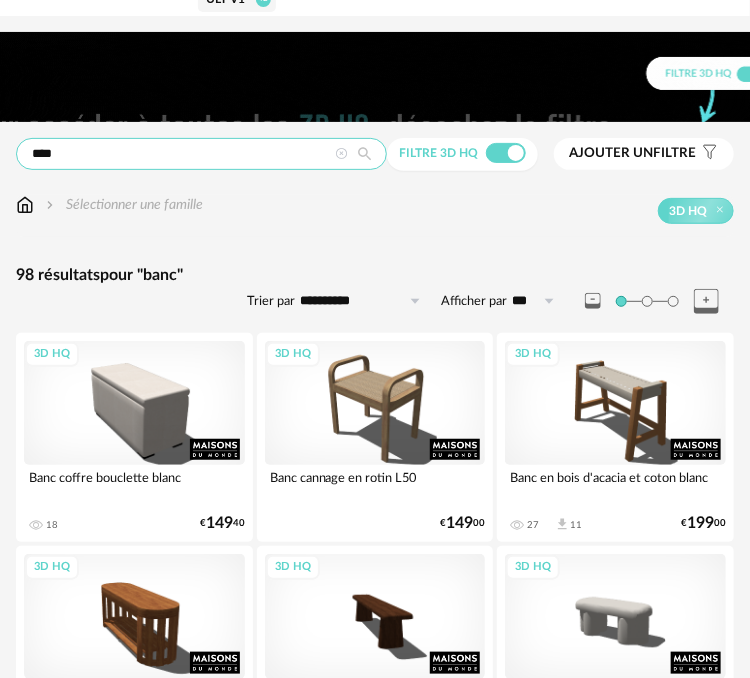 scroll, scrollTop: 166, scrollLeft: 0, axis: vertical 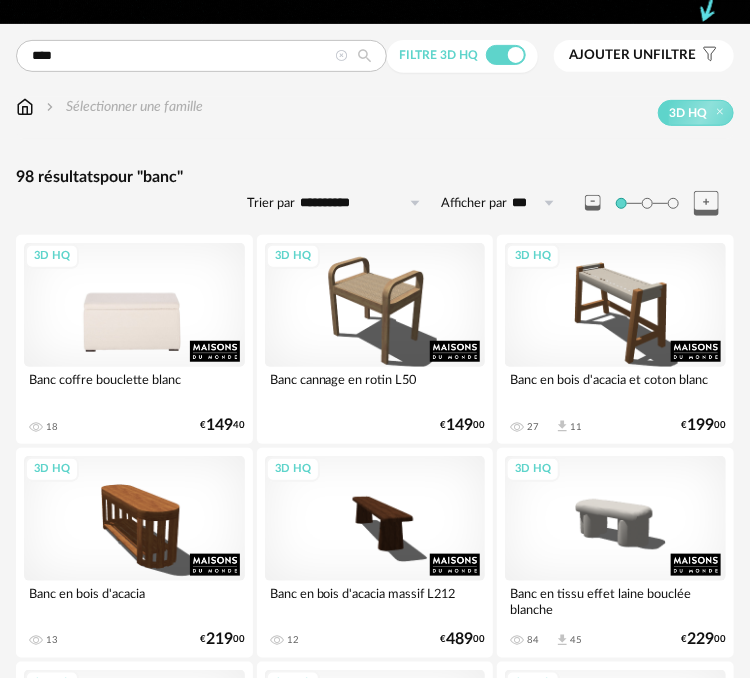drag, startPoint x: 174, startPoint y: 364, endPoint x: 208, endPoint y: 402, distance: 50.990196 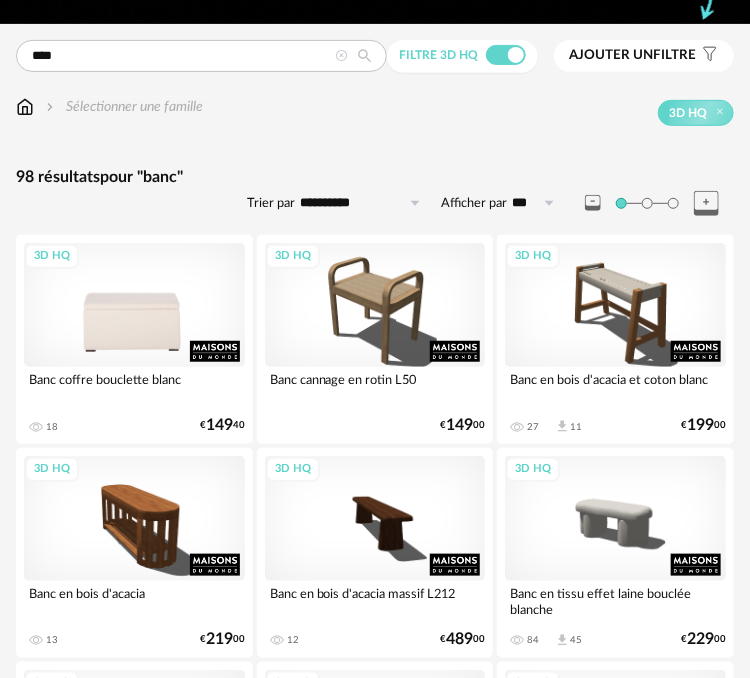 click on "3D HQ" at bounding box center [134, 305] 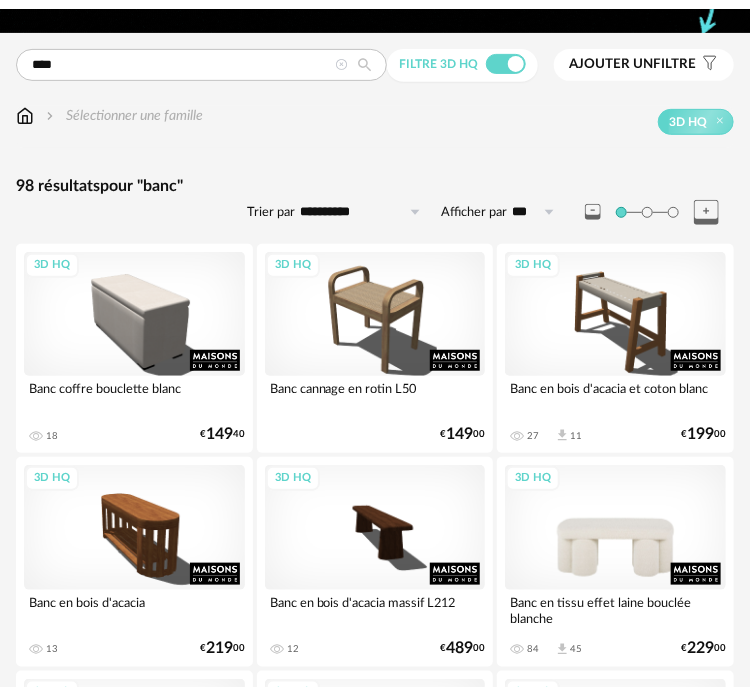 scroll, scrollTop: 0, scrollLeft: 0, axis: both 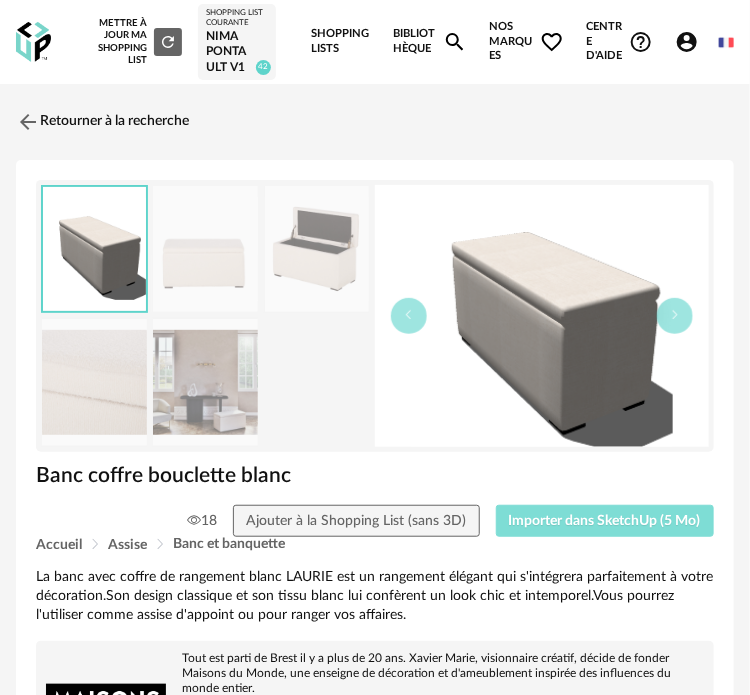 click on "Importer dans SketchUp (5 Mo)" at bounding box center [605, 521] 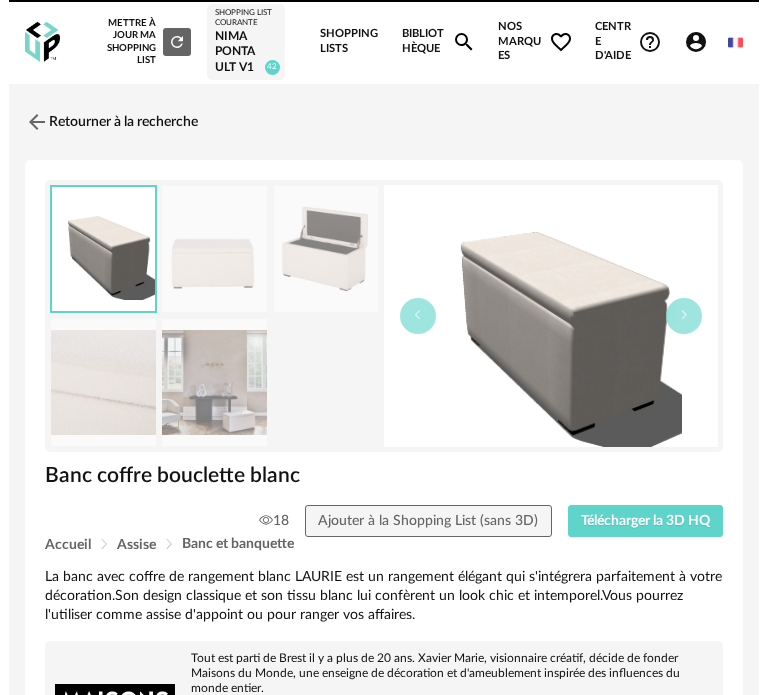 scroll, scrollTop: 0, scrollLeft: 0, axis: both 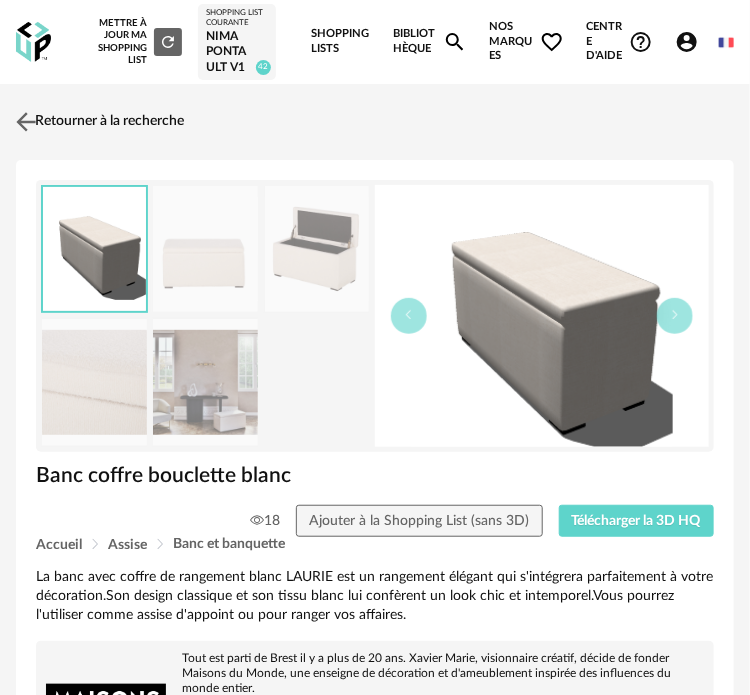 click at bounding box center (26, 121) 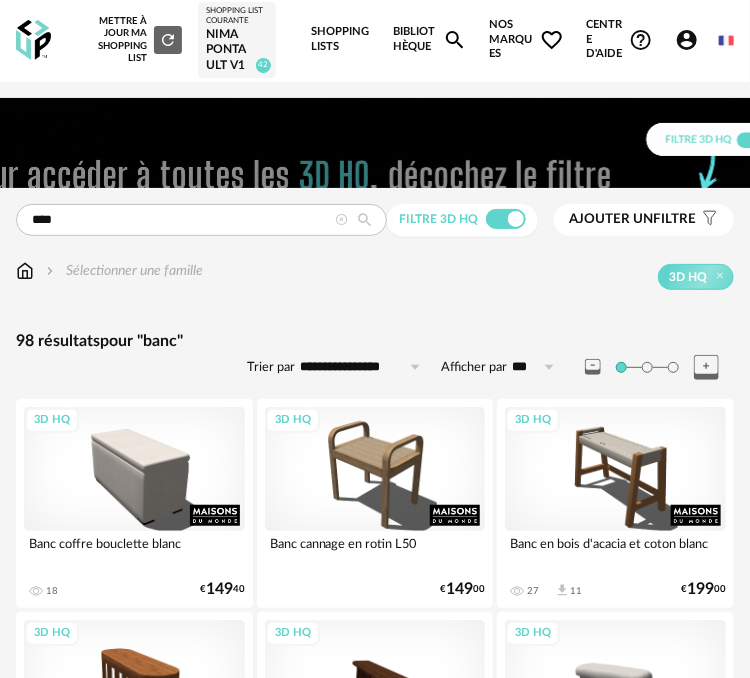 scroll, scrollTop: 0, scrollLeft: 0, axis: both 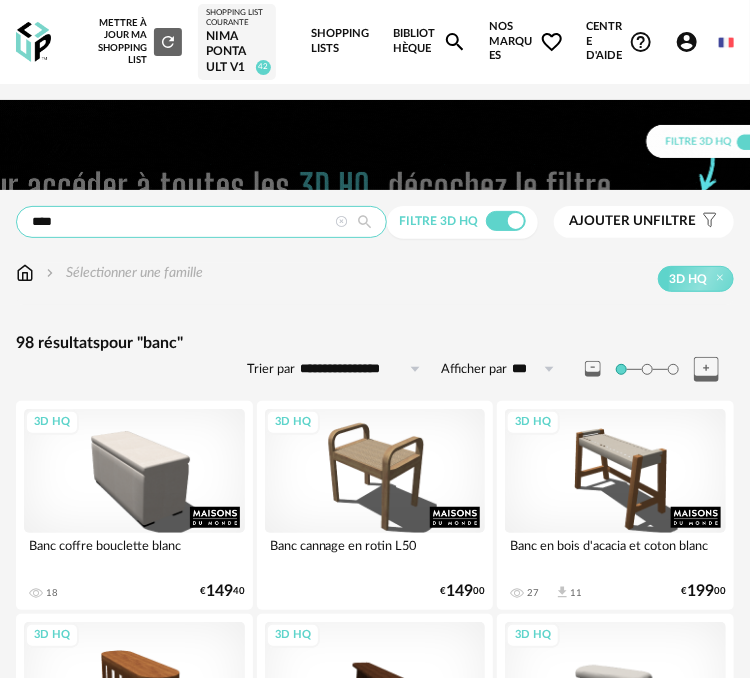 drag, startPoint x: 42, startPoint y: 272, endPoint x: -20, endPoint y: 267, distance: 62.201286 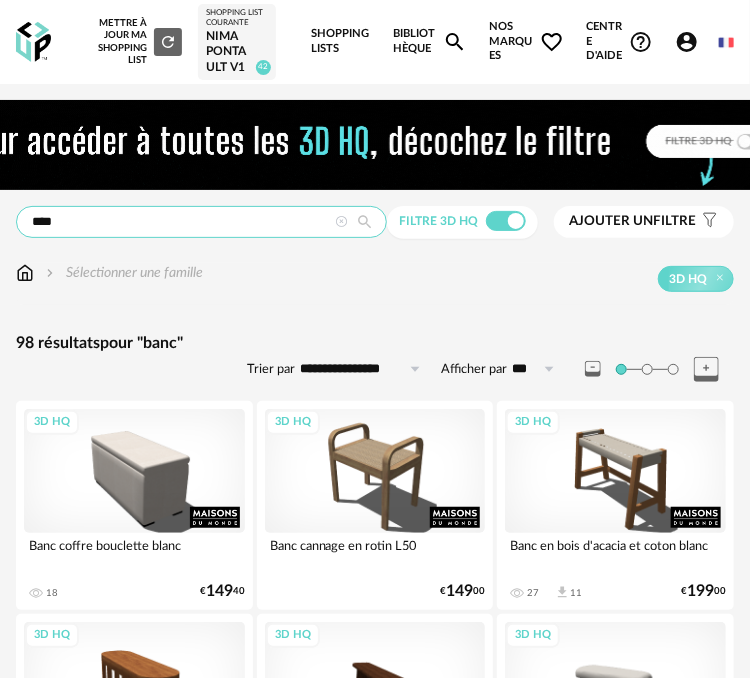 click on "for Sketchup   Nouvelle shopping list
Mettre à jour ma Shopping List
Refresh icon   Shopping List courante   Nima Pontault V1   42       Shopping Lists   Bibliothèque Magnify icon   Nos marques Heart Outline icon   Toutes les marques   Close icon
Centre d'aide Help Circle Outline icon   Tutos vidéos   Lire la FAQ   Contacter le support   Account Circle icon   Compte   Connecté en tant que   CECILE RIBEIRO   Modifier mon profil   Ma bibliothèque perso   Mes 3D IA Creation icon   Nouveautés de la plateforme       Déconnexion
English
Menu icon         ****
Rechercher le mot clé " banc "
ou activez ci-dessous une famille ou un filtre
Familles
Assise
Banc et banquette
Filtre 3D HQ
Ajouter un  filtre s   Filter icon   Filtrer par :
Sélectionner une famille
3D HQ" at bounding box center [375, 3789] 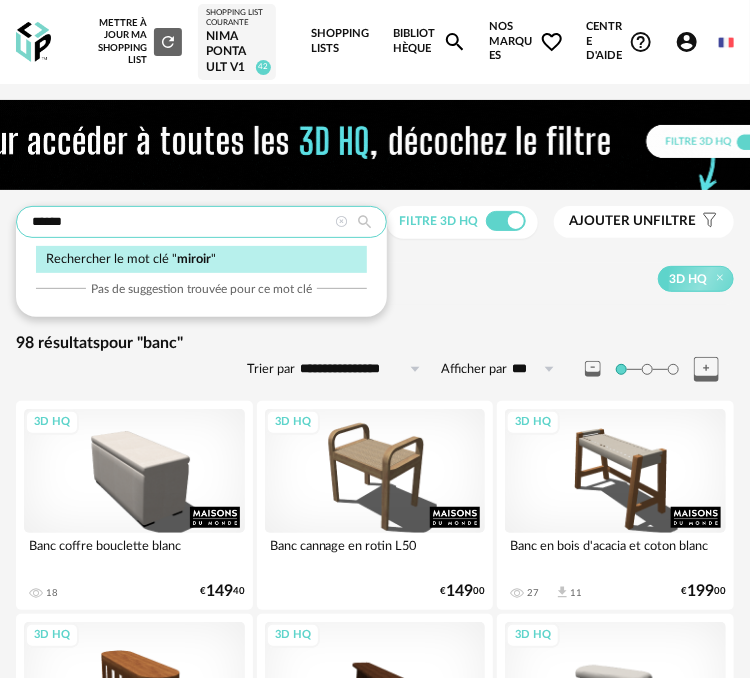 type on "******" 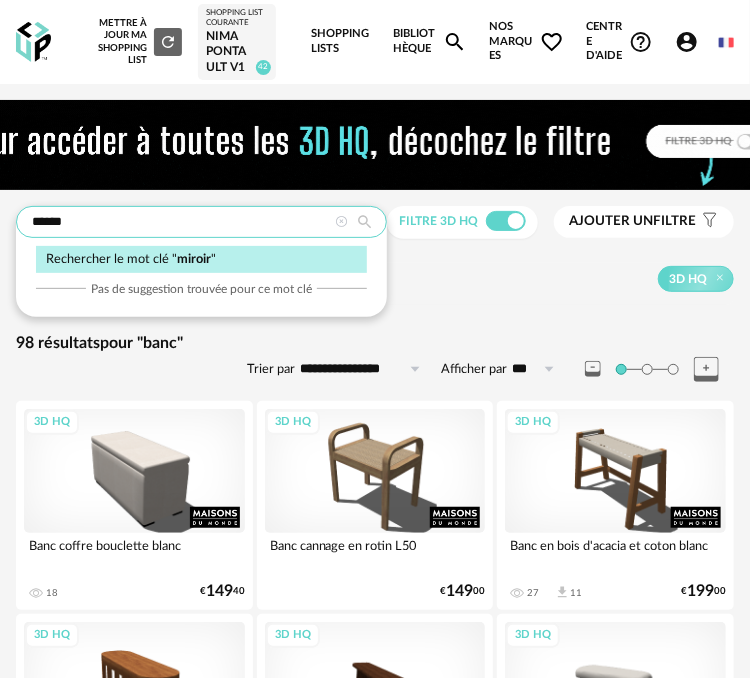 type on "**********" 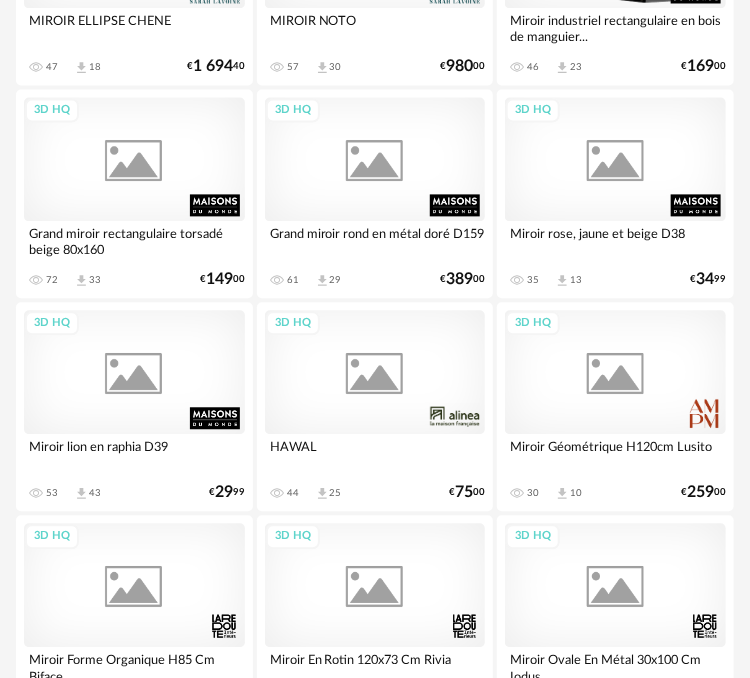 scroll, scrollTop: 1000, scrollLeft: 0, axis: vertical 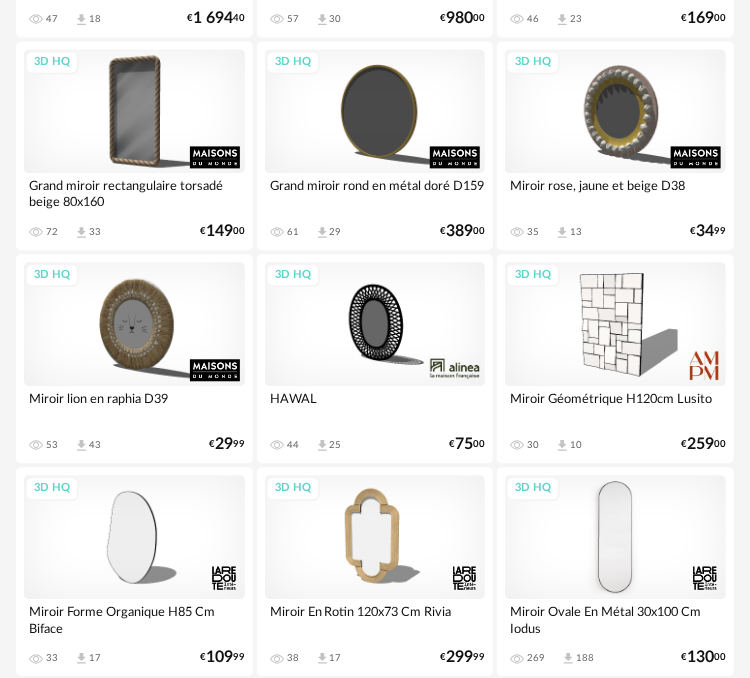click on "3D HQ" at bounding box center (615, 537) 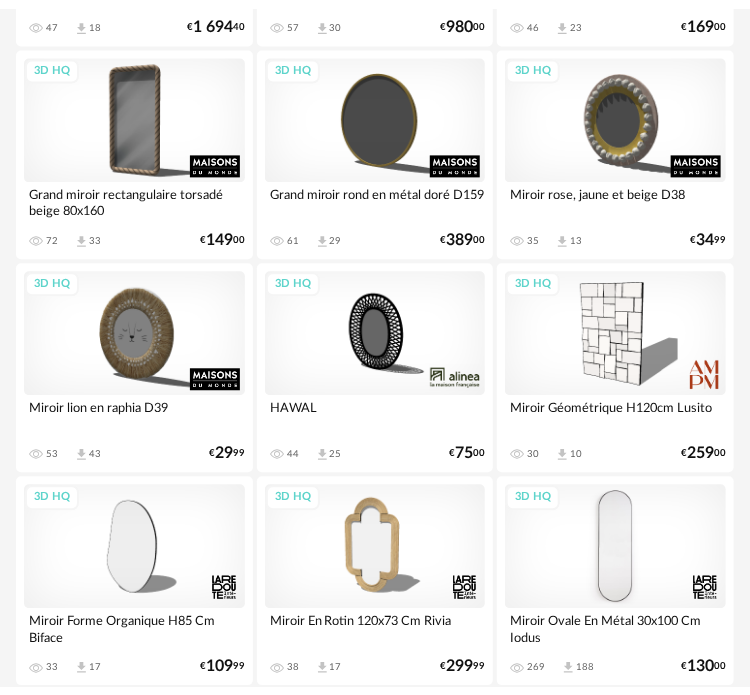scroll, scrollTop: 0, scrollLeft: 0, axis: both 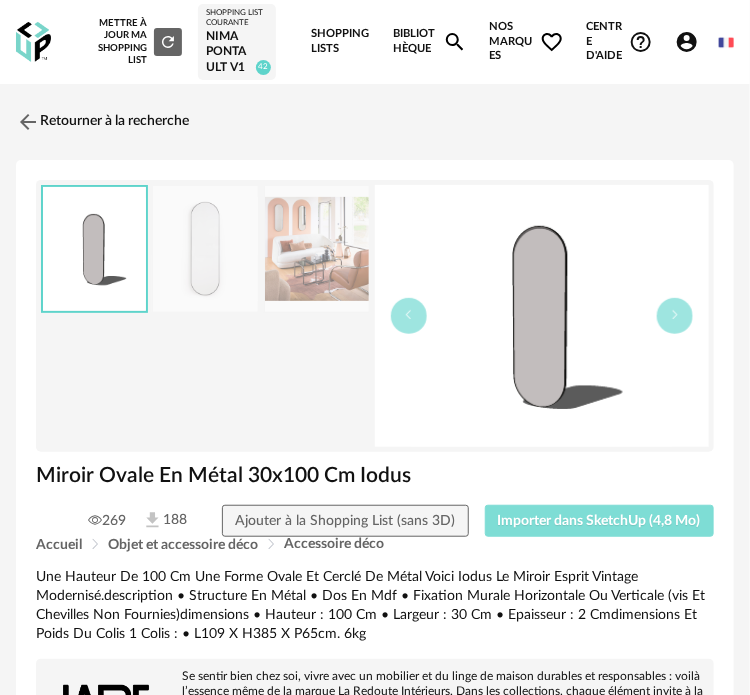 click on "Importer dans SketchUp (4,8 Mo)" at bounding box center (599, 521) 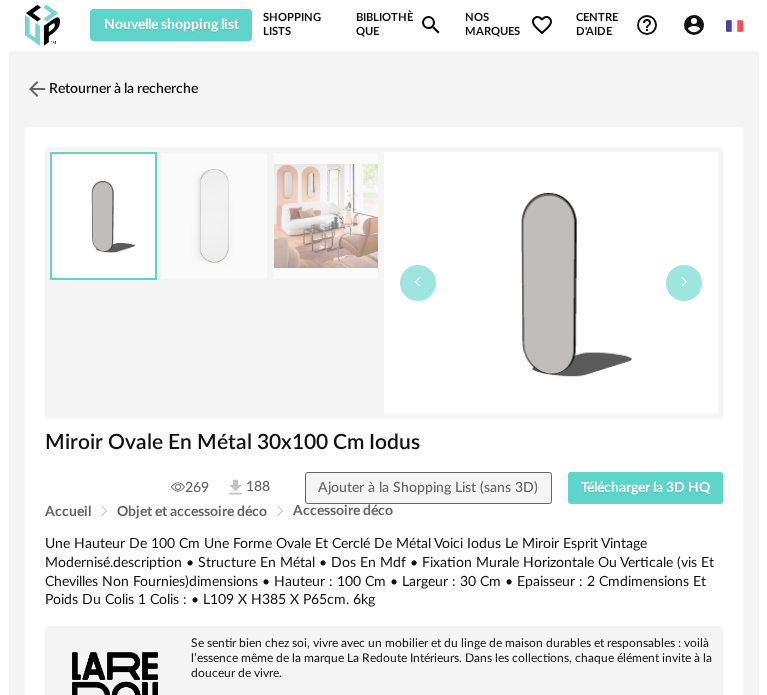 scroll, scrollTop: 0, scrollLeft: 0, axis: both 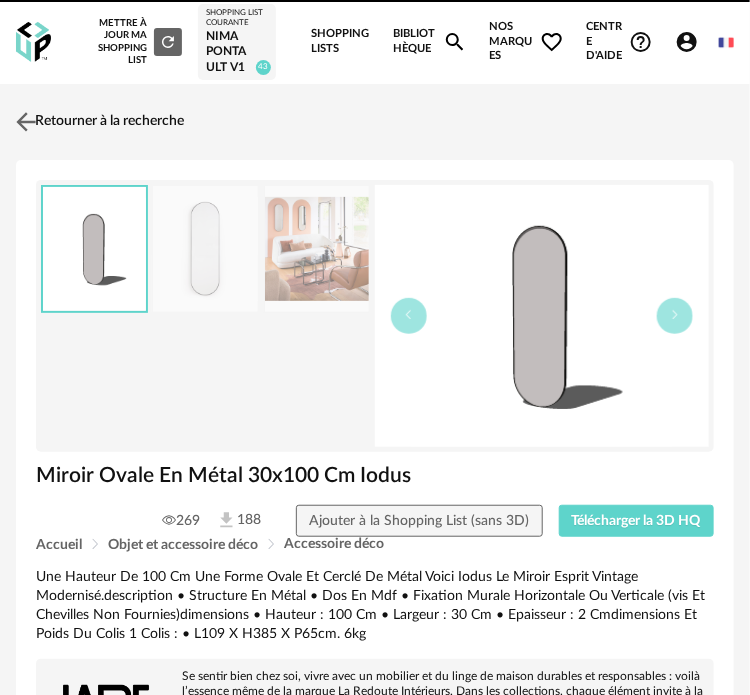 click at bounding box center [26, 121] 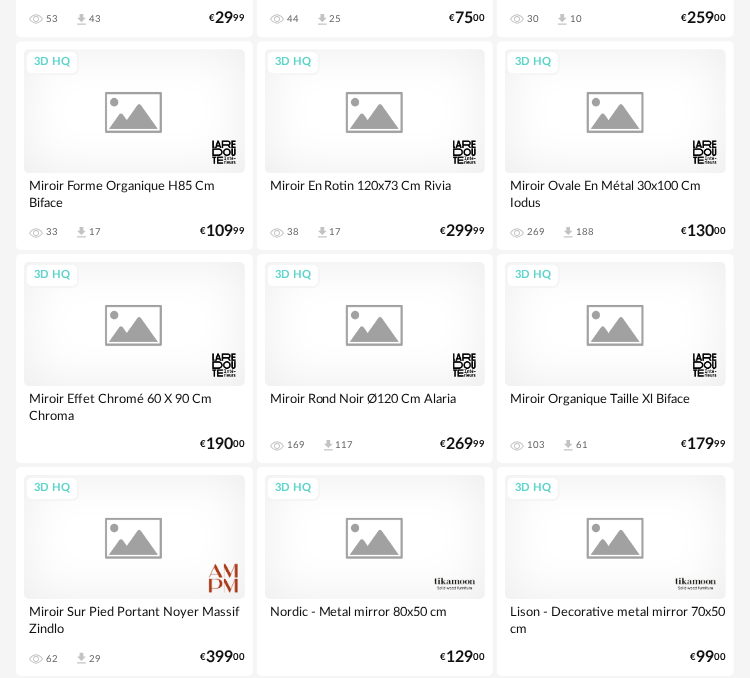 scroll, scrollTop: 1432, scrollLeft: 0, axis: vertical 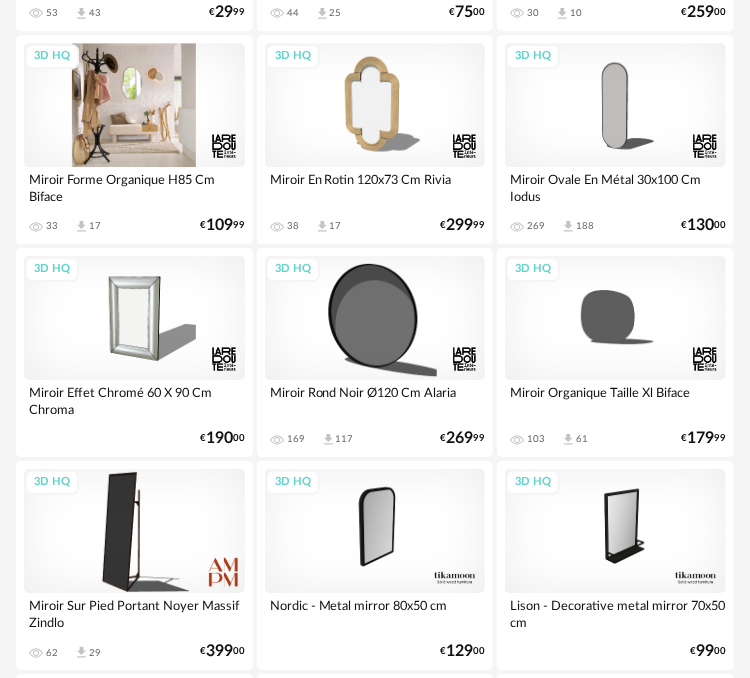 click on "3D HQ" at bounding box center (134, 105) 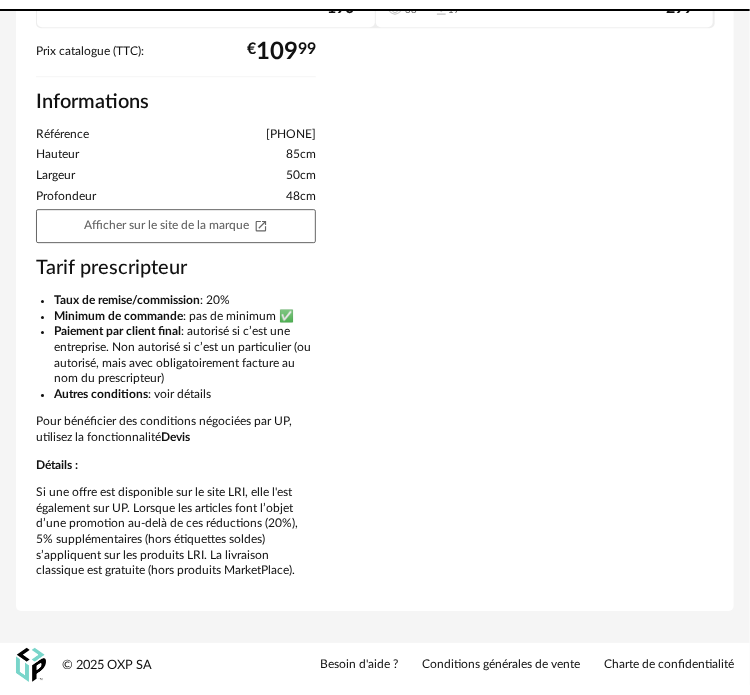 scroll, scrollTop: 0, scrollLeft: 0, axis: both 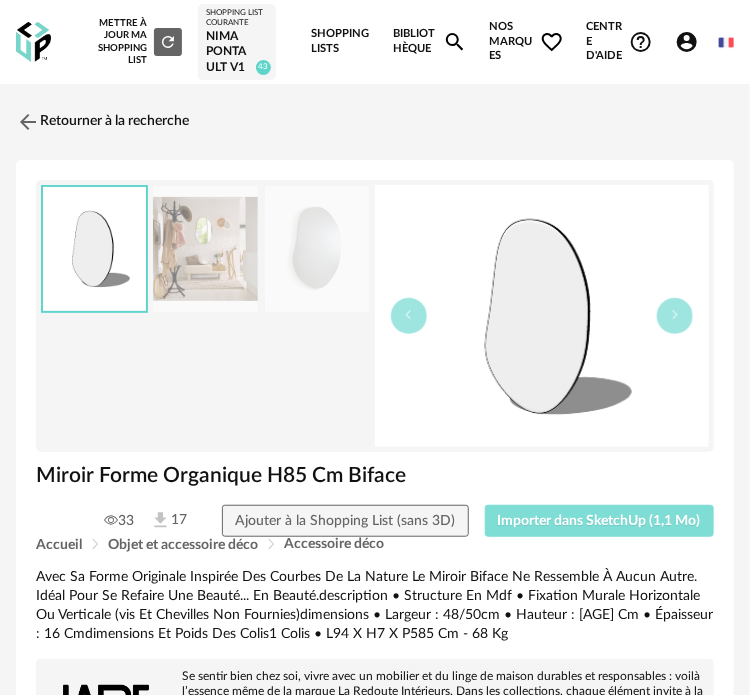click on "Importer dans SketchUp (1,1 Mo)" at bounding box center (600, 521) 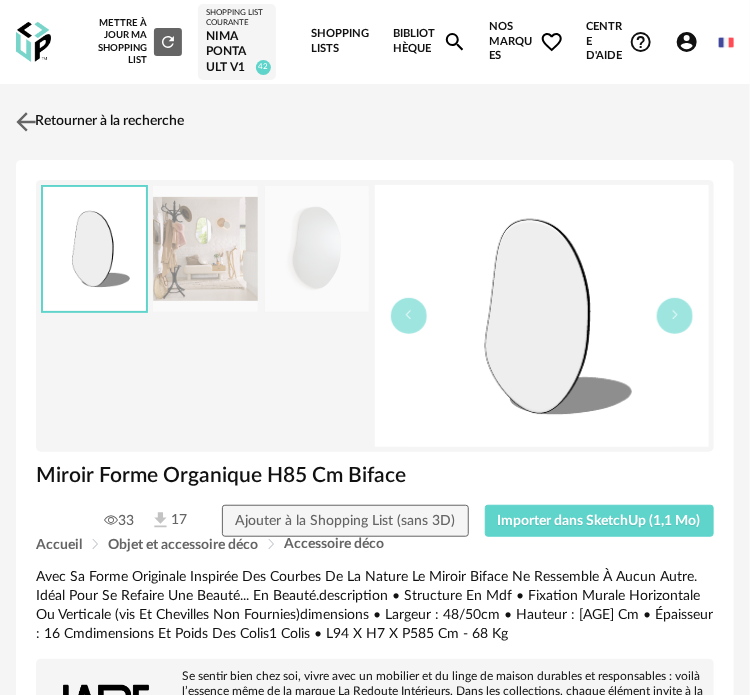 click at bounding box center (26, 121) 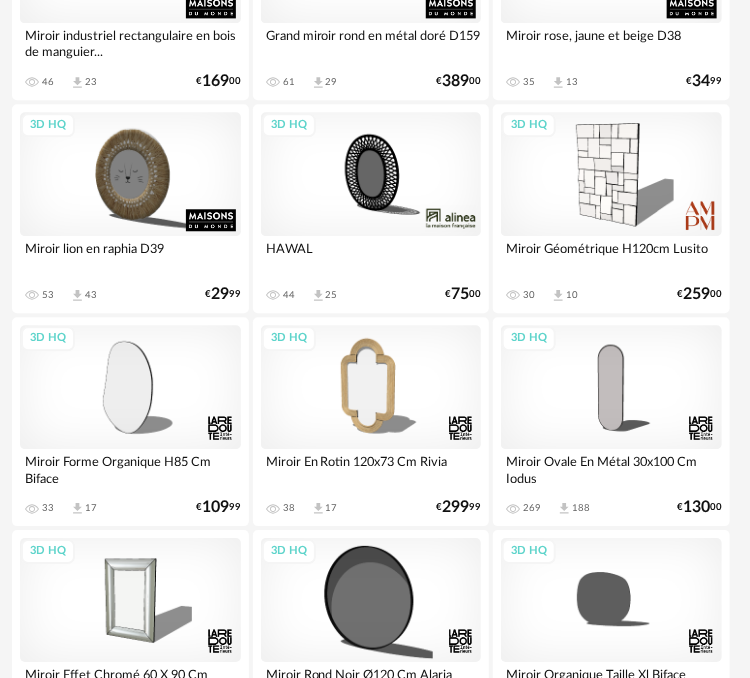 scroll, scrollTop: 1135, scrollLeft: 0, axis: vertical 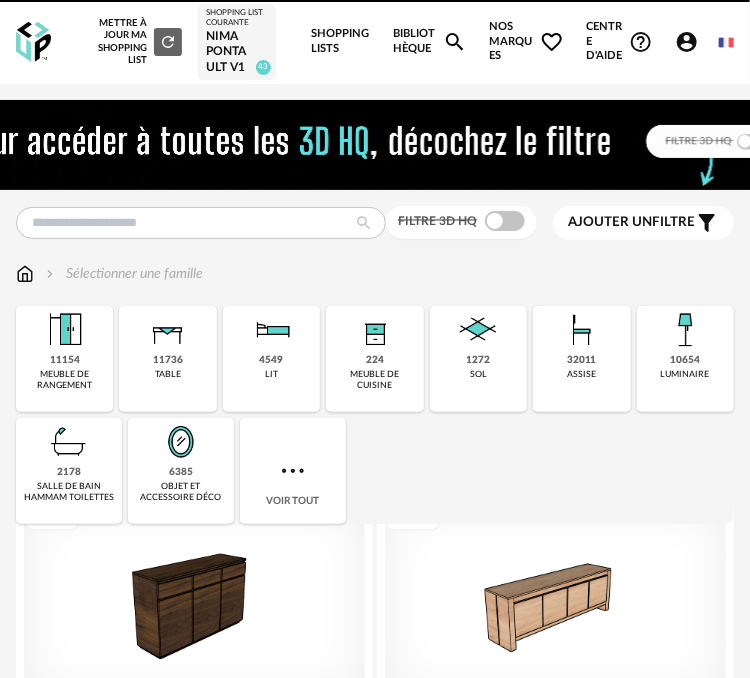 click on "Heart Outline icon" 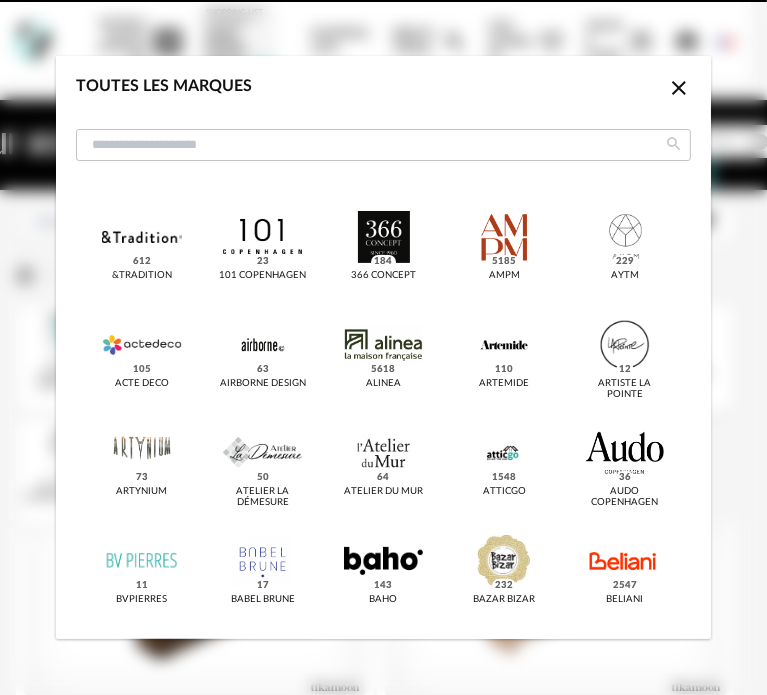 click on "Close icon" 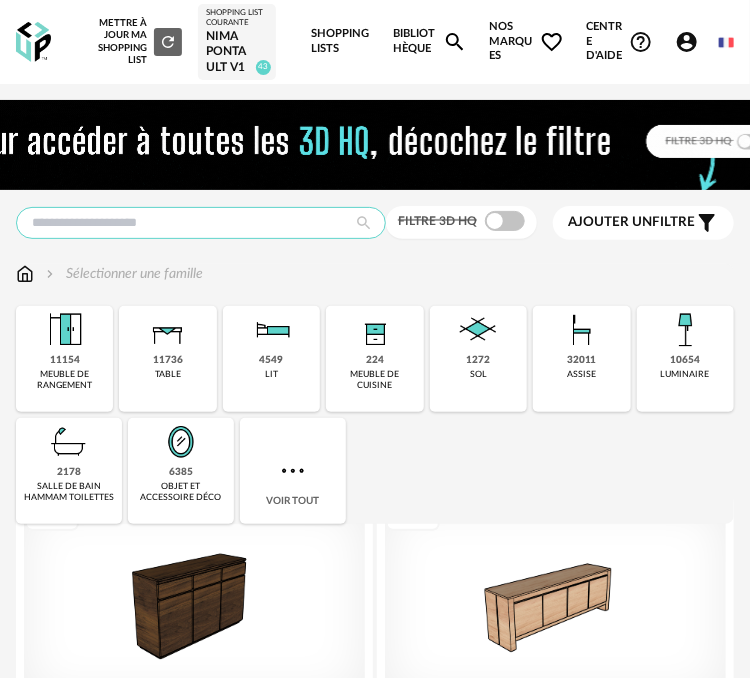 click at bounding box center (201, 223) 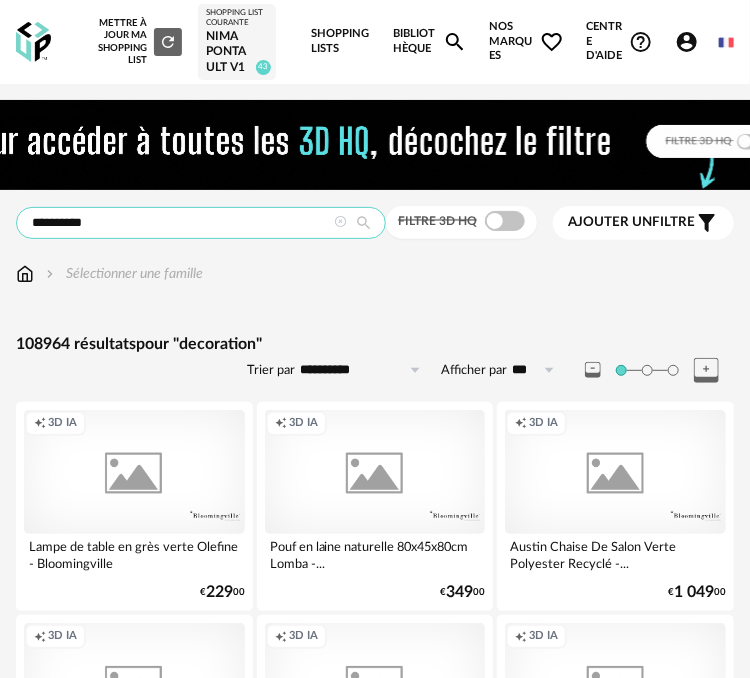 type on "**********" 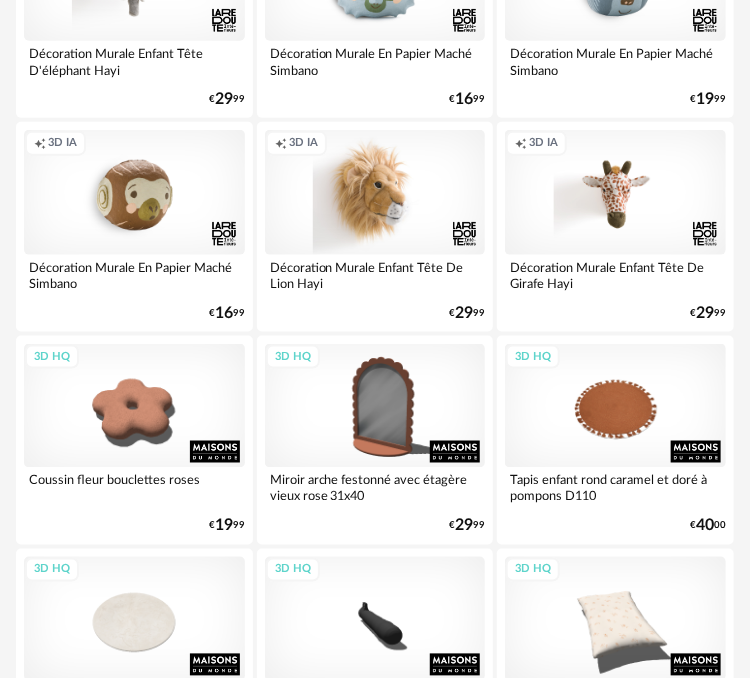 scroll, scrollTop: 0, scrollLeft: 0, axis: both 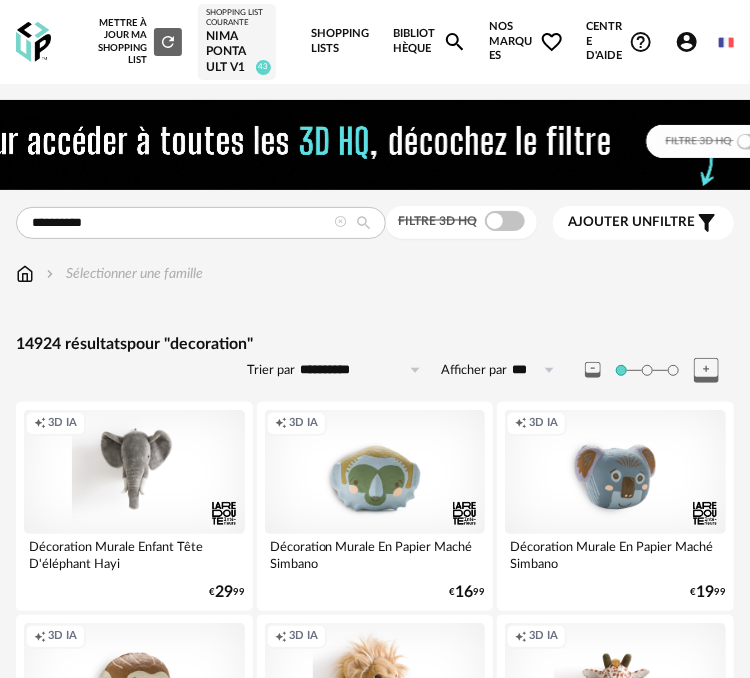 click at bounding box center (505, 221) 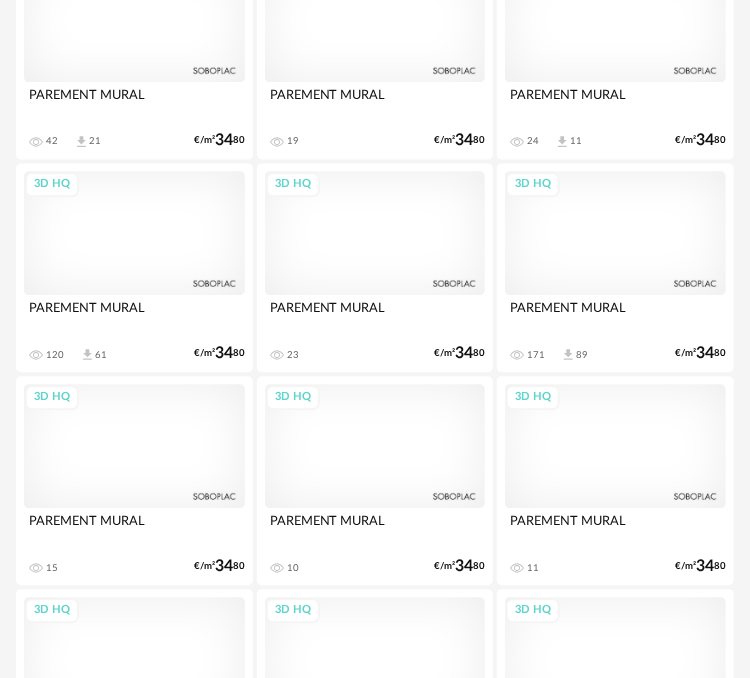 scroll, scrollTop: 6666, scrollLeft: 0, axis: vertical 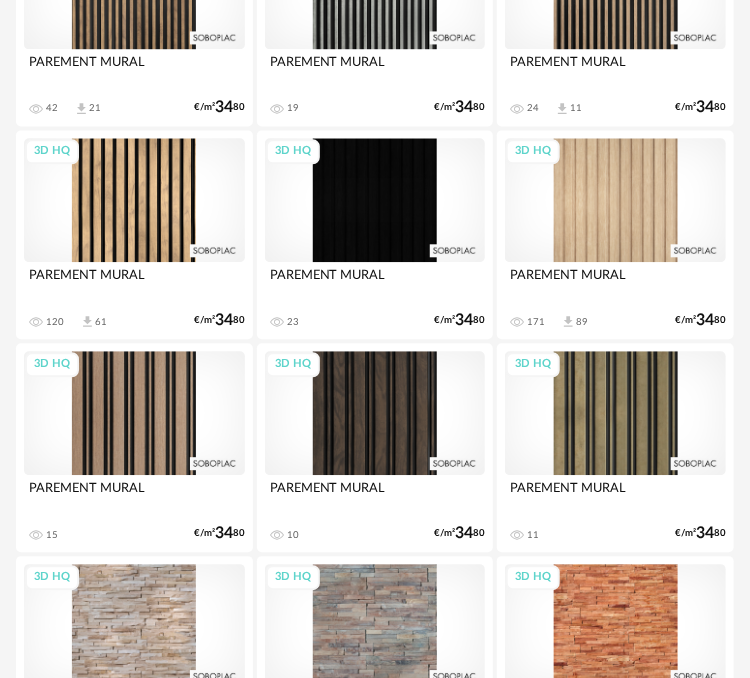 click on "3D HQ" at bounding box center [134, 413] 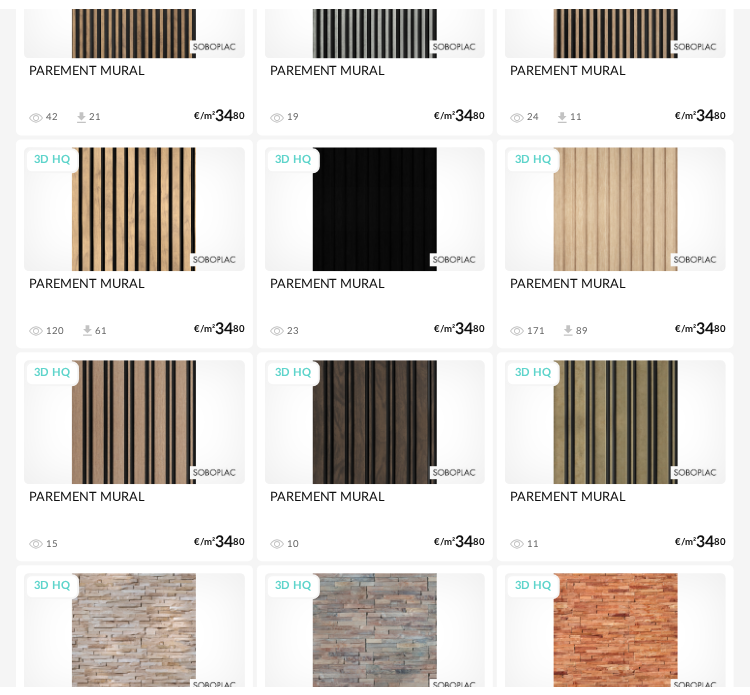 scroll, scrollTop: 0, scrollLeft: 0, axis: both 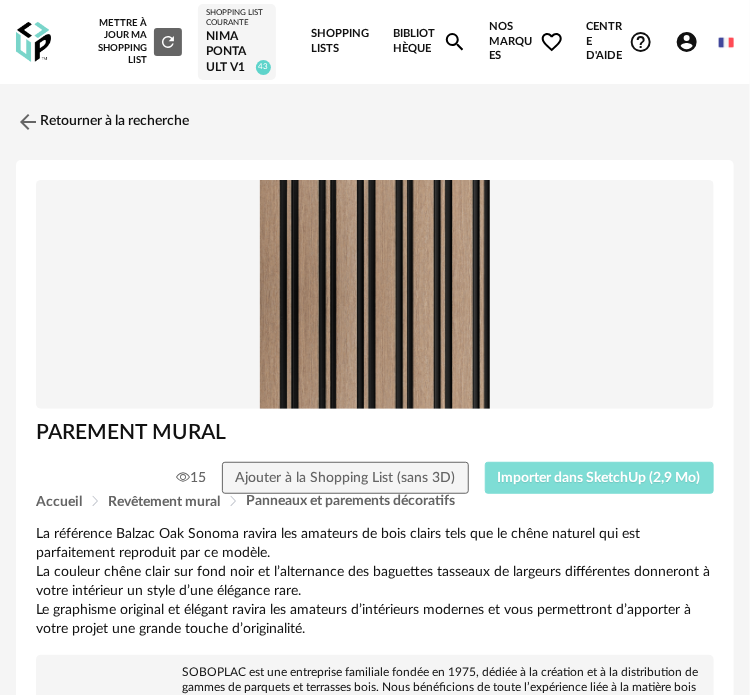 click on "Importer dans SketchUp (2,9 Mo)" at bounding box center (600, 478) 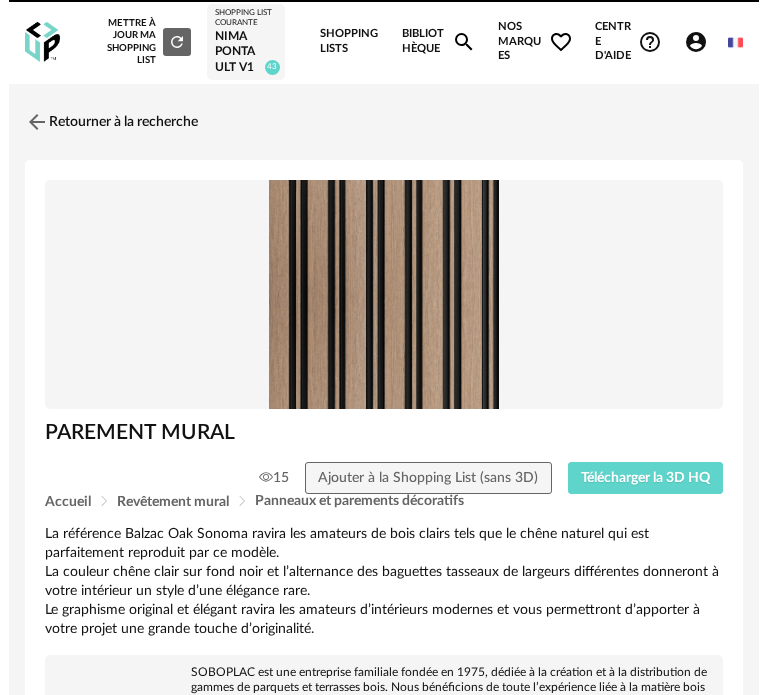 scroll, scrollTop: 0, scrollLeft: 0, axis: both 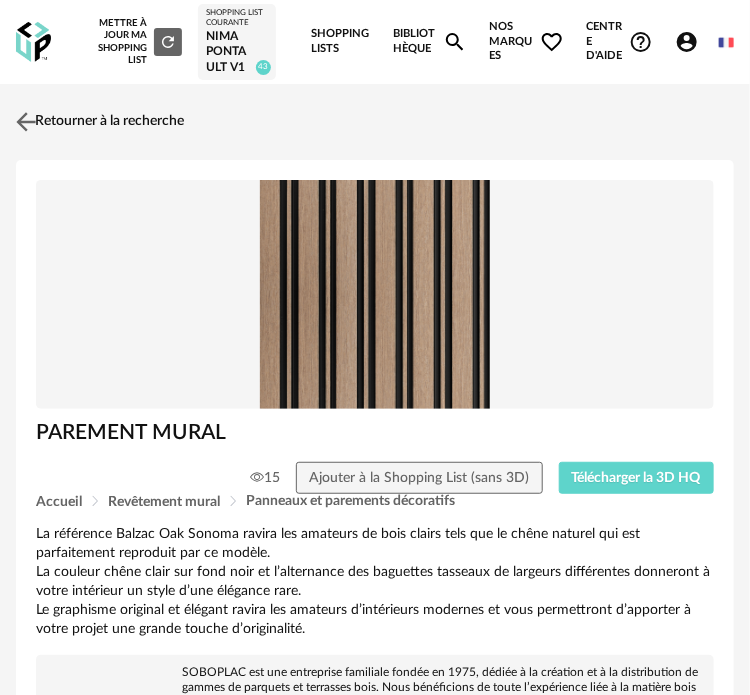 click at bounding box center [26, 121] 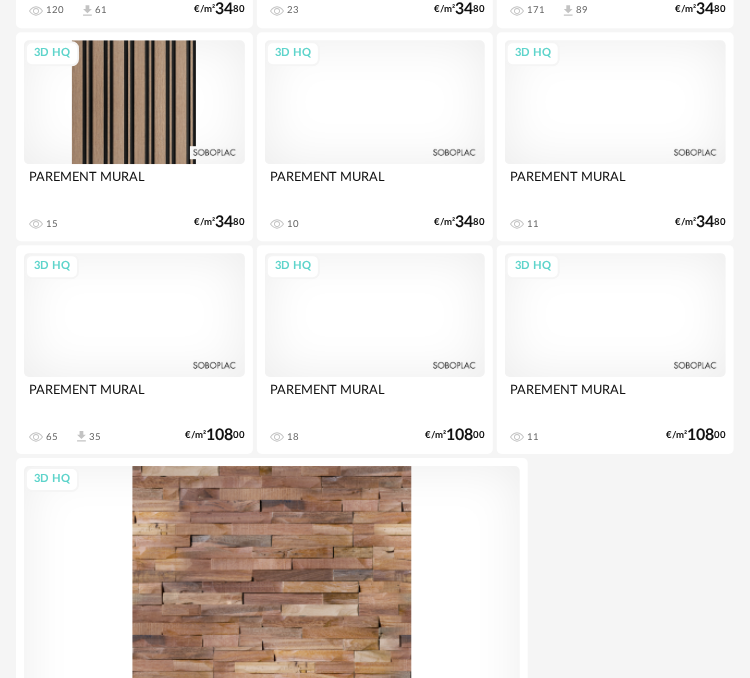 scroll, scrollTop: 7292, scrollLeft: 0, axis: vertical 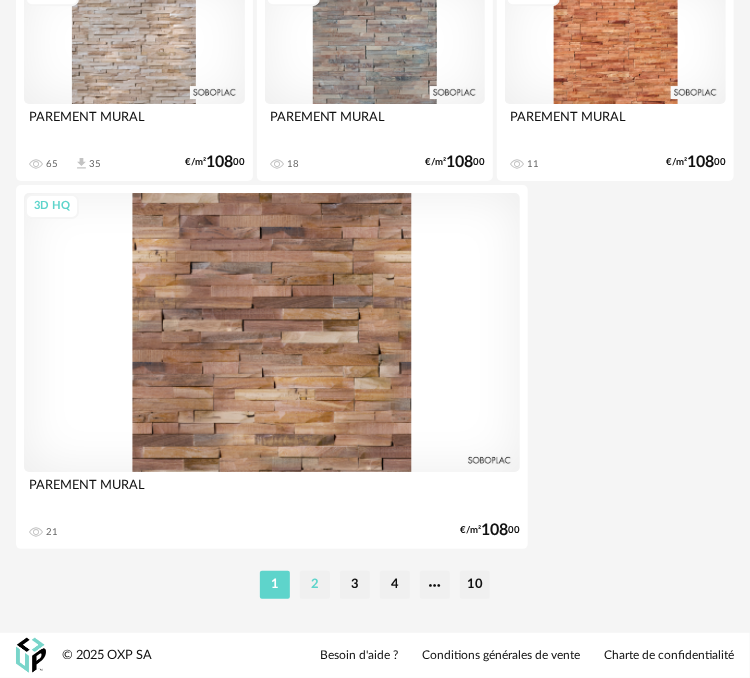 click on "2" at bounding box center (315, 585) 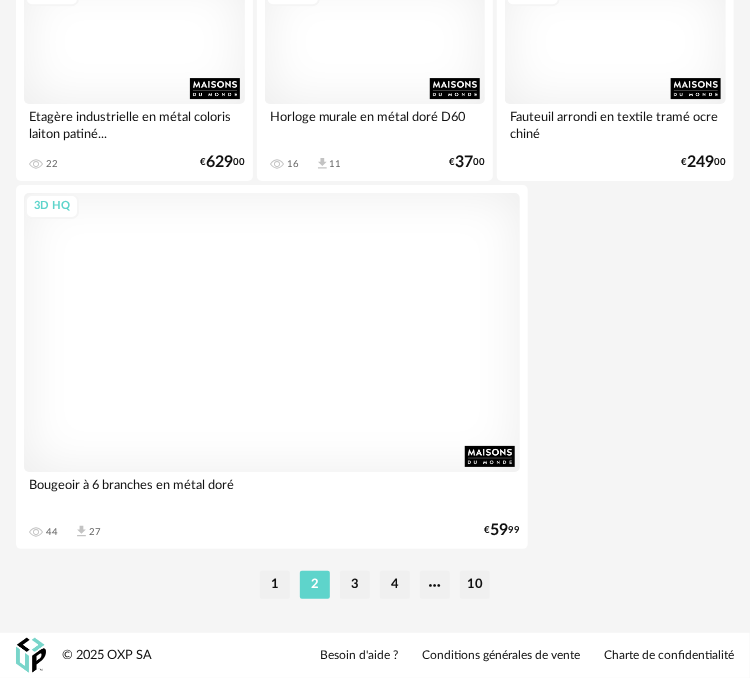scroll, scrollTop: 7292, scrollLeft: 0, axis: vertical 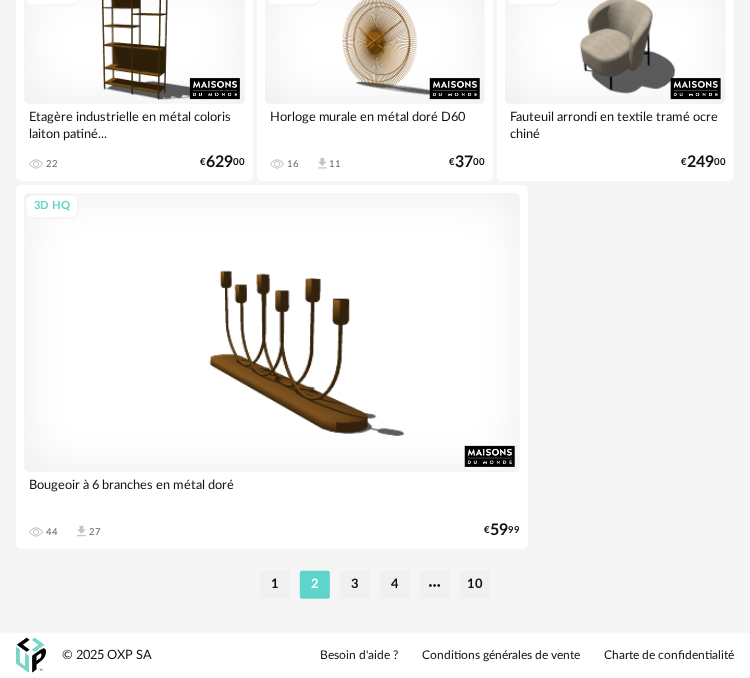 click on "3" at bounding box center [355, 585] 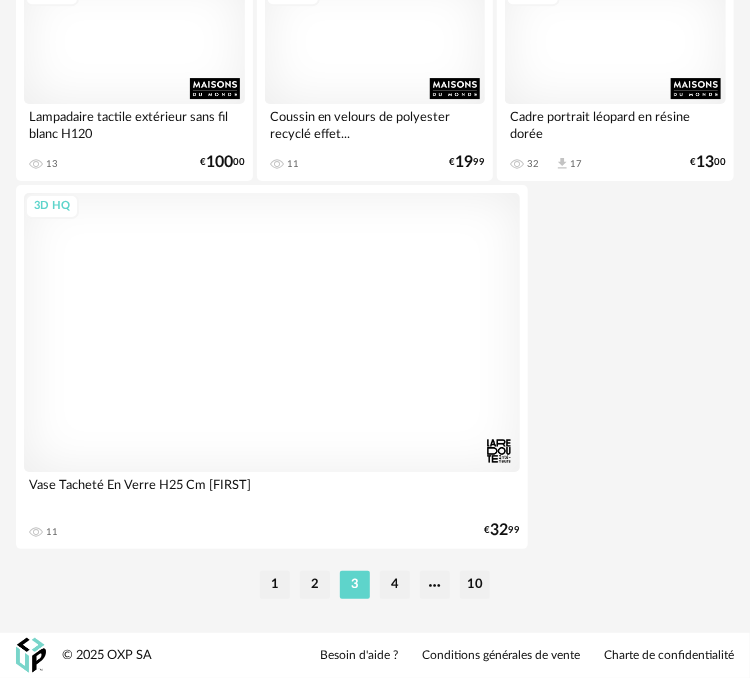 scroll, scrollTop: 7292, scrollLeft: 0, axis: vertical 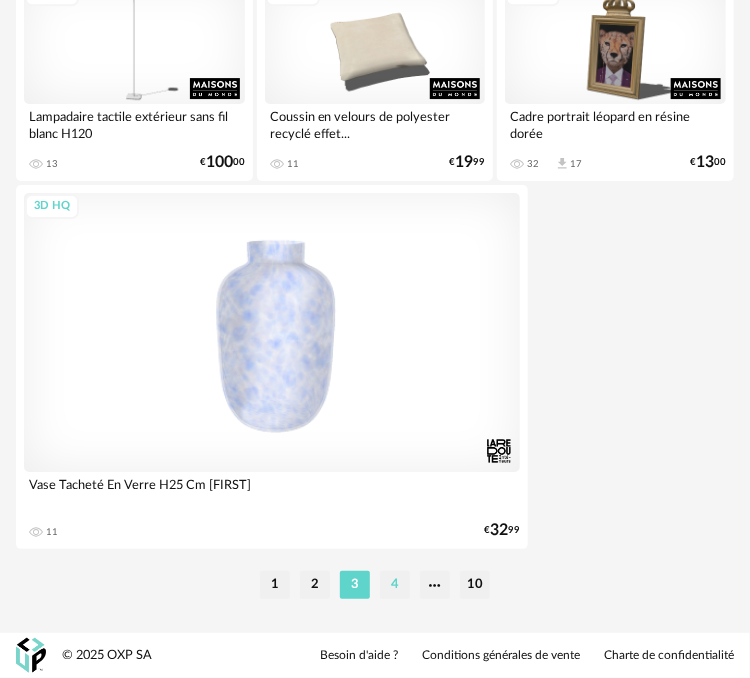 click on "4" at bounding box center (395, 585) 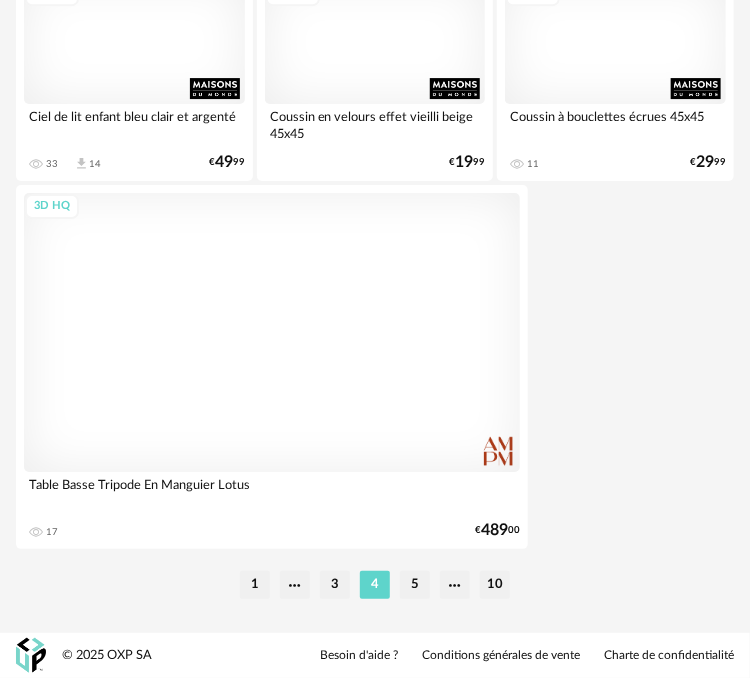 scroll, scrollTop: 7292, scrollLeft: 0, axis: vertical 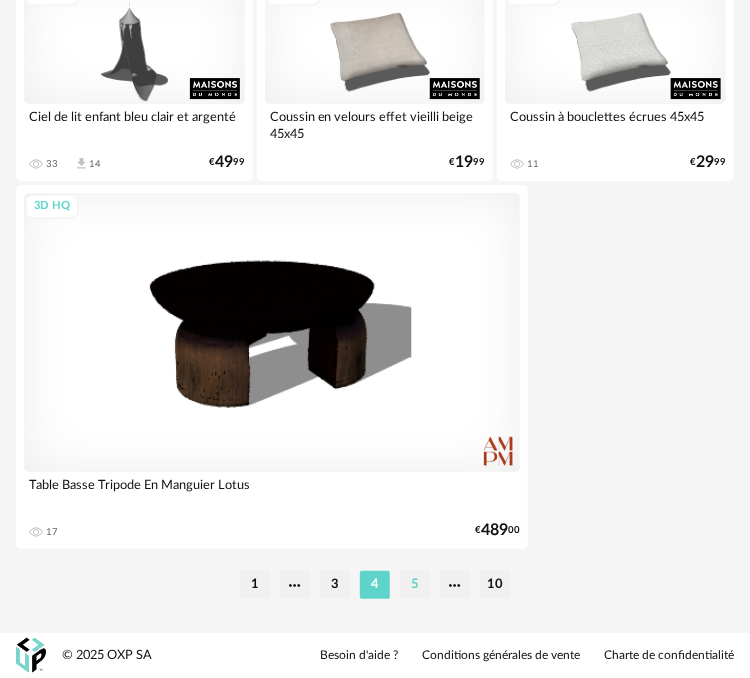 click on "5" at bounding box center (415, 585) 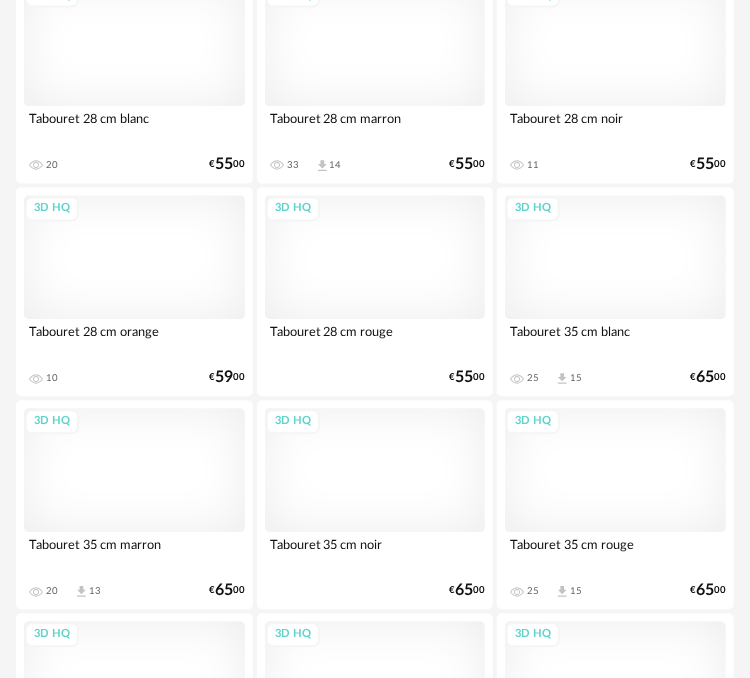 scroll, scrollTop: 4833, scrollLeft: 0, axis: vertical 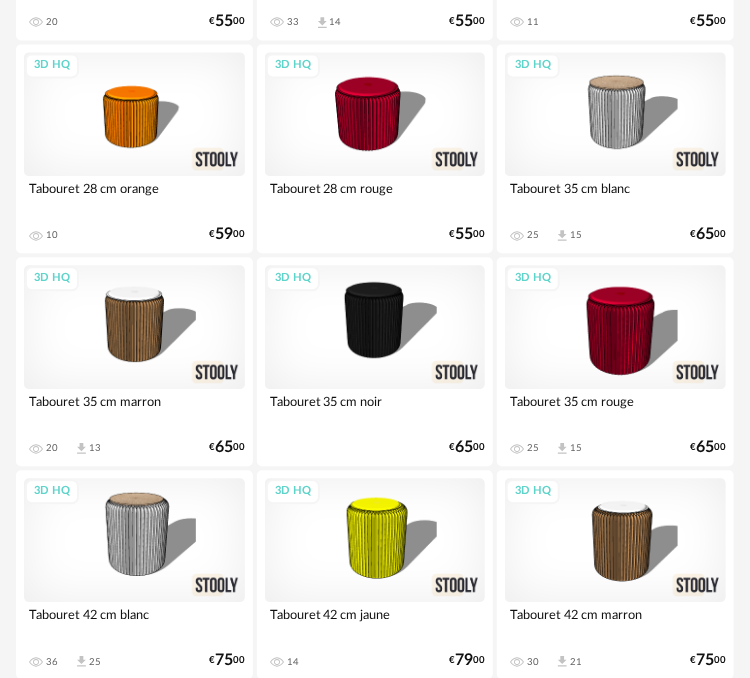 click on "3D HQ" at bounding box center [134, 327] 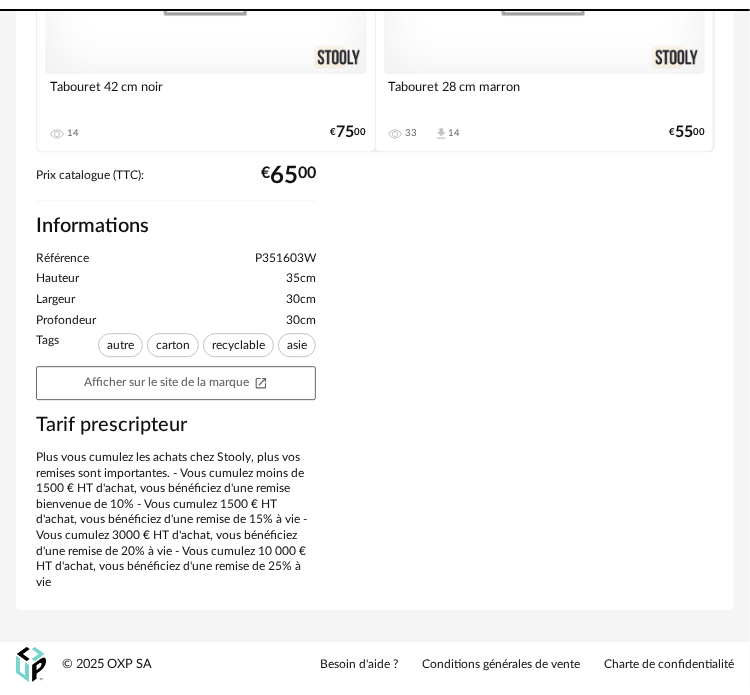 scroll, scrollTop: 0, scrollLeft: 0, axis: both 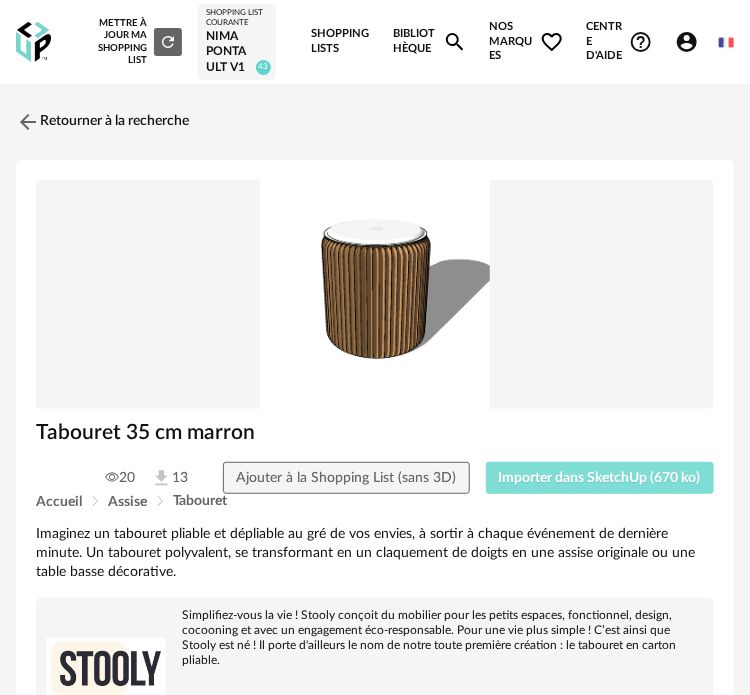 click on "Importer dans SketchUp (670 ko)" at bounding box center (600, 478) 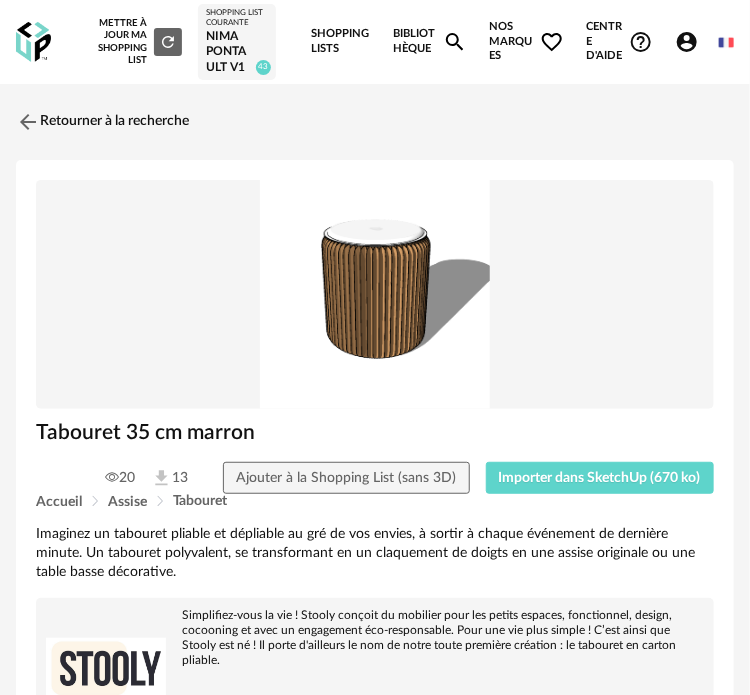 drag, startPoint x: 23, startPoint y: 441, endPoint x: -236, endPoint y: 243, distance: 326.0138 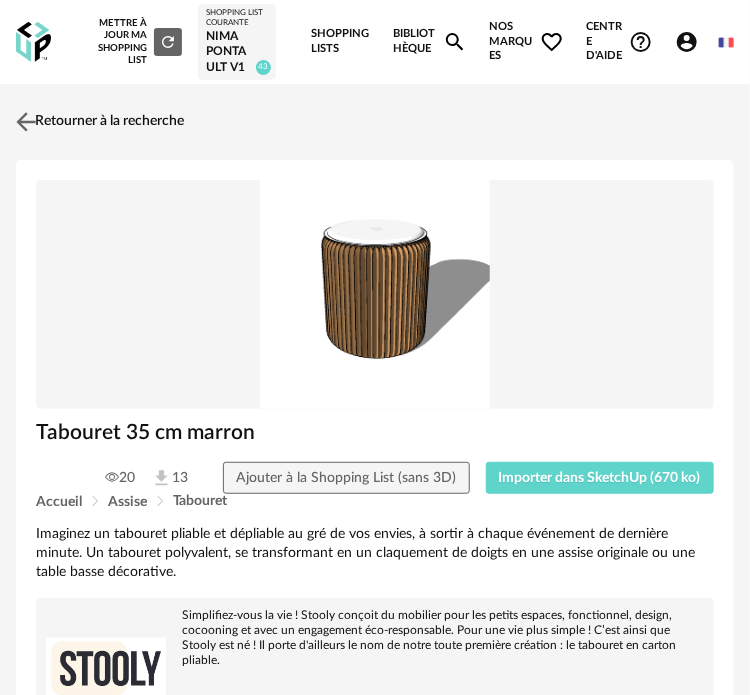click at bounding box center (26, 121) 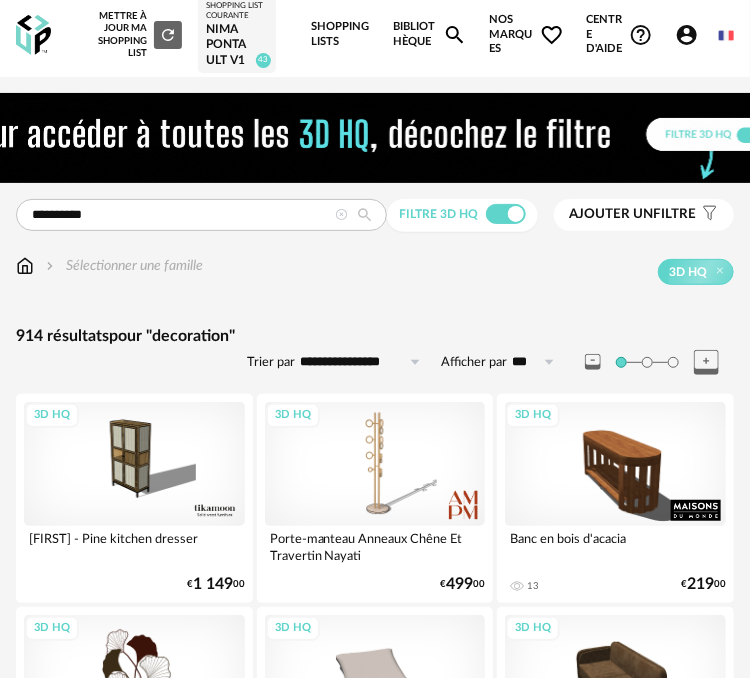 scroll, scrollTop: 0, scrollLeft: 0, axis: both 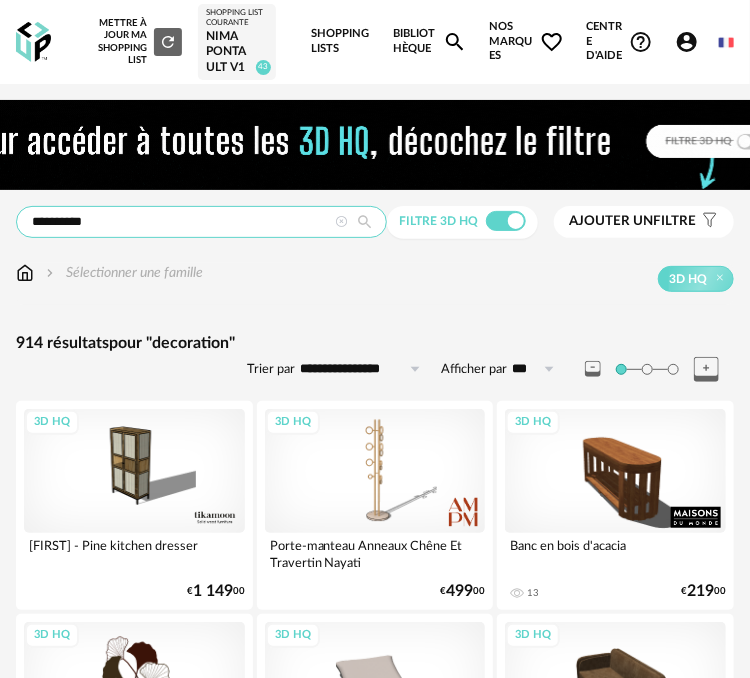 drag, startPoint x: 84, startPoint y: 262, endPoint x: -38, endPoint y: 251, distance: 122.494896 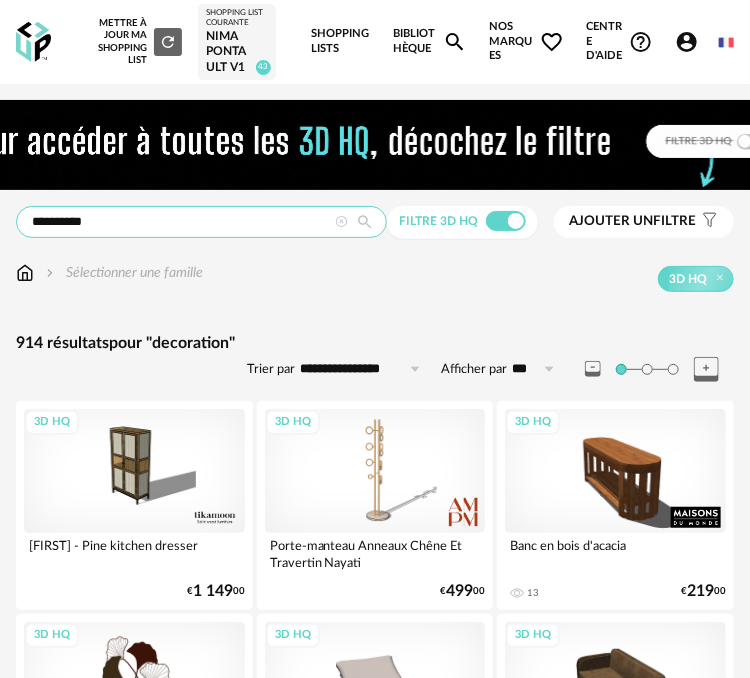 click on "**********" at bounding box center (375, 3963) 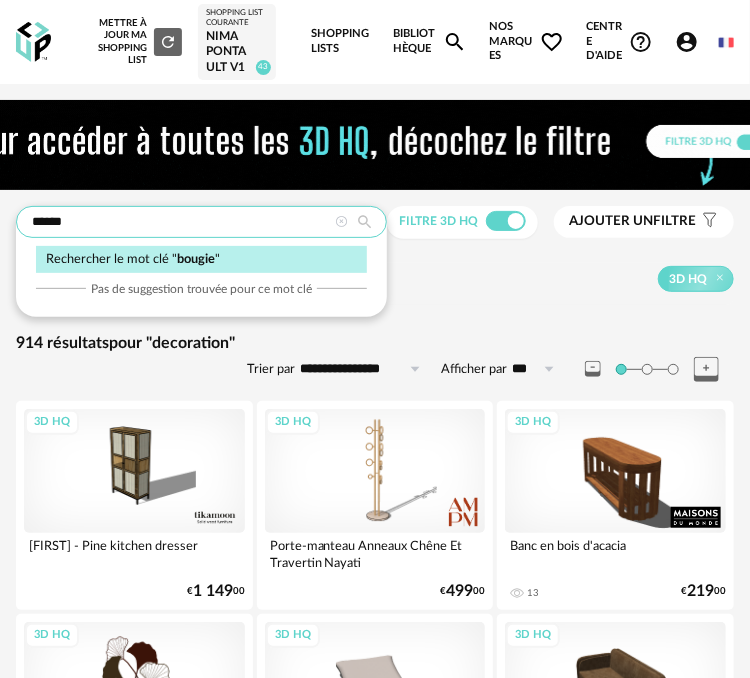type on "******" 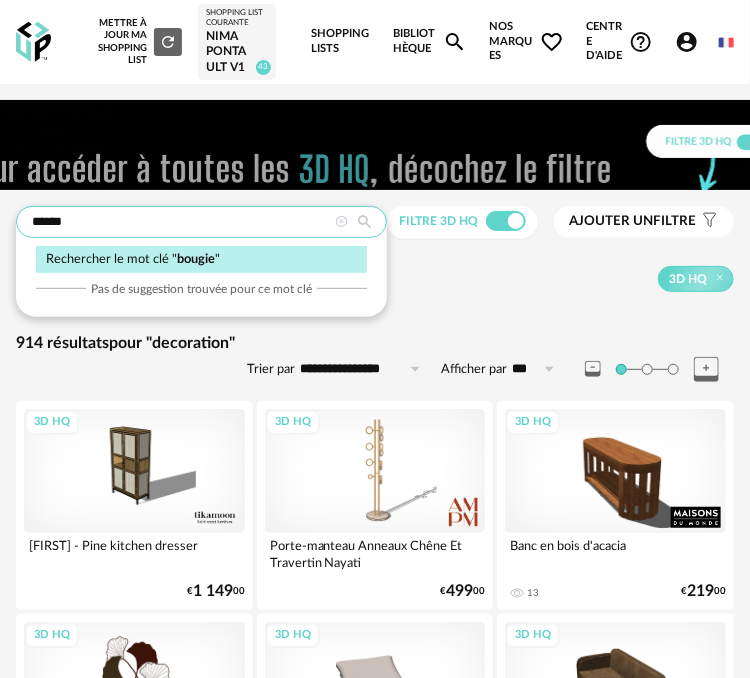 type on "**********" 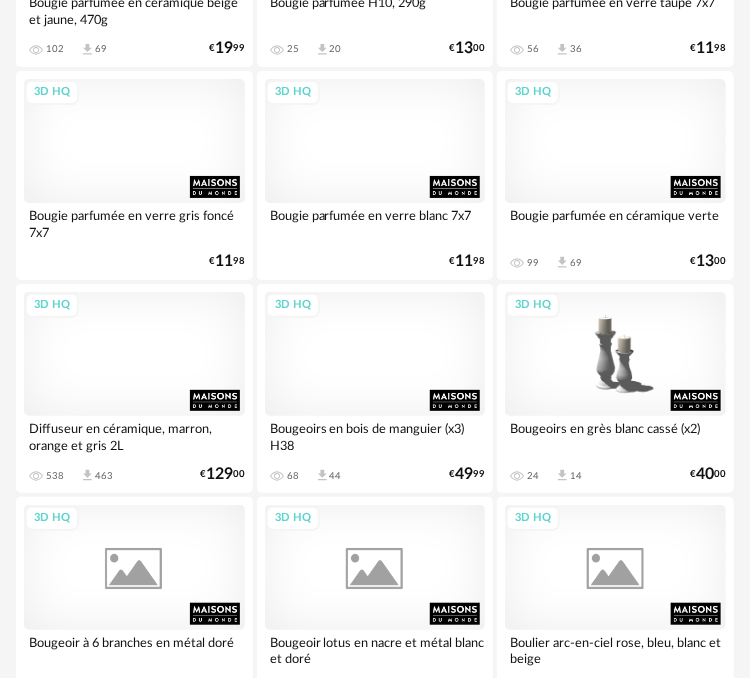 scroll, scrollTop: 1833, scrollLeft: 0, axis: vertical 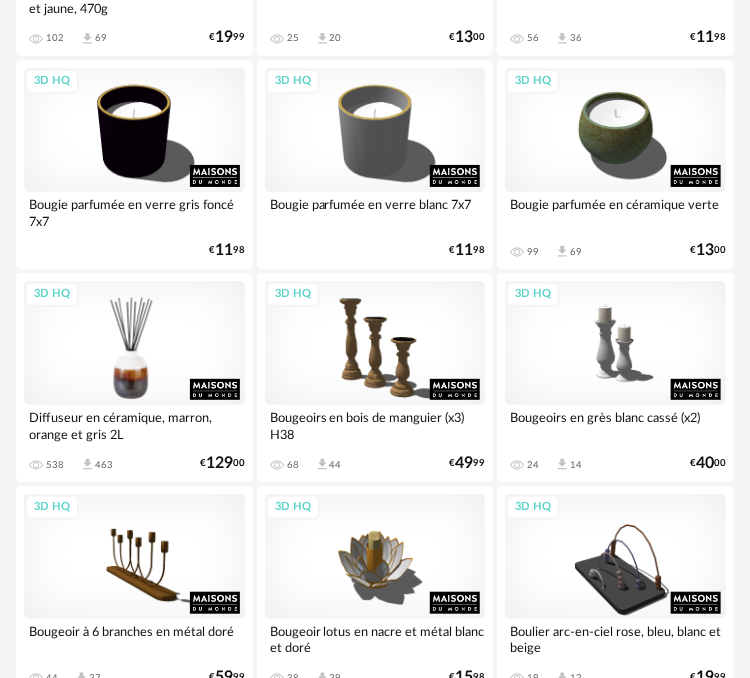 click on "3D HQ" at bounding box center [134, 343] 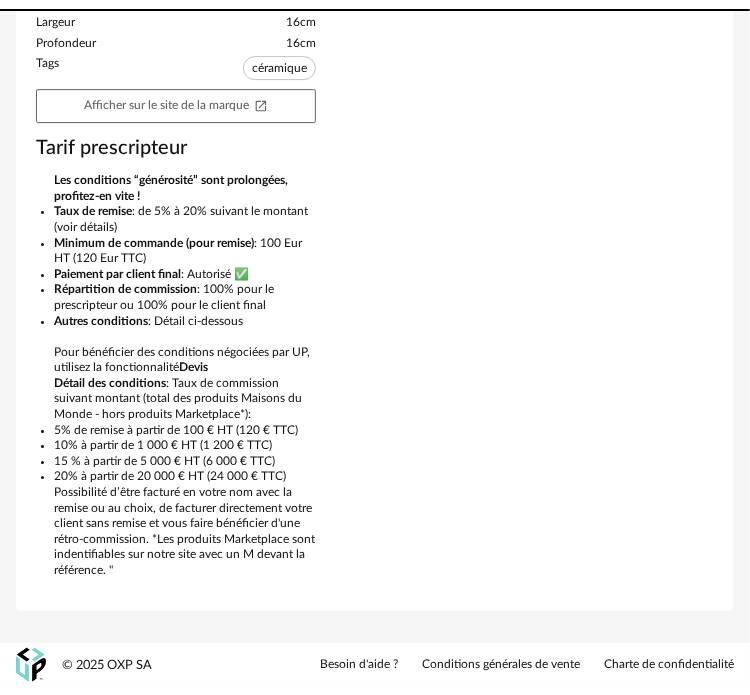 scroll, scrollTop: 0, scrollLeft: 0, axis: both 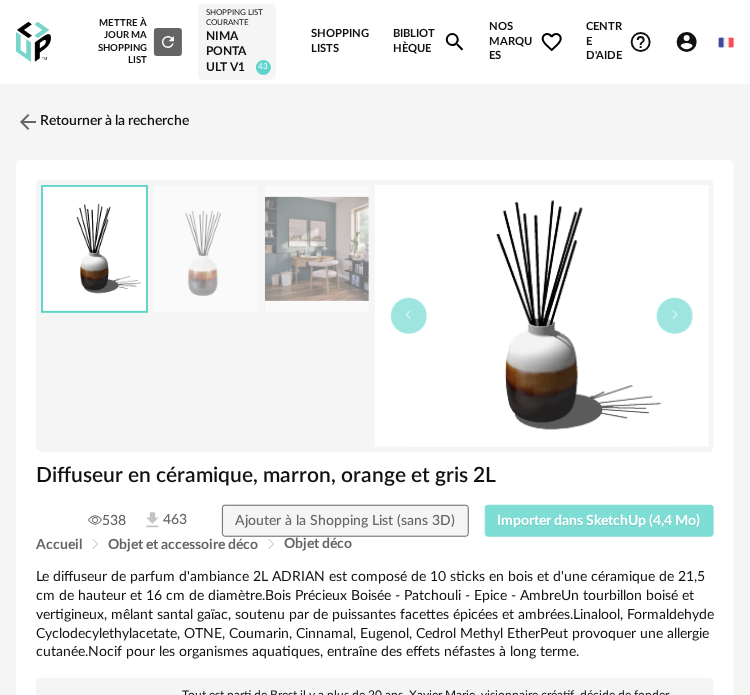 click on "Importer dans SketchUp (4,4 Mo)" at bounding box center [599, 521] 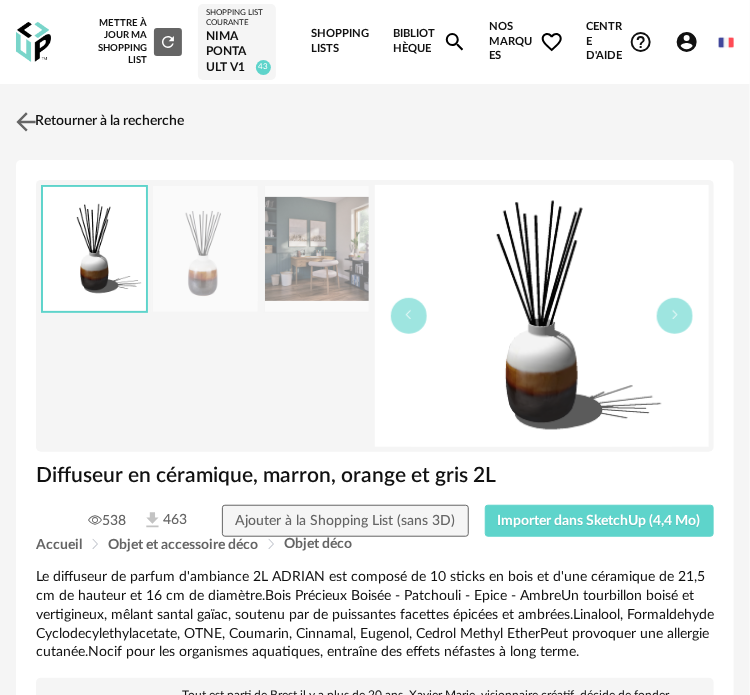 click at bounding box center (26, 121) 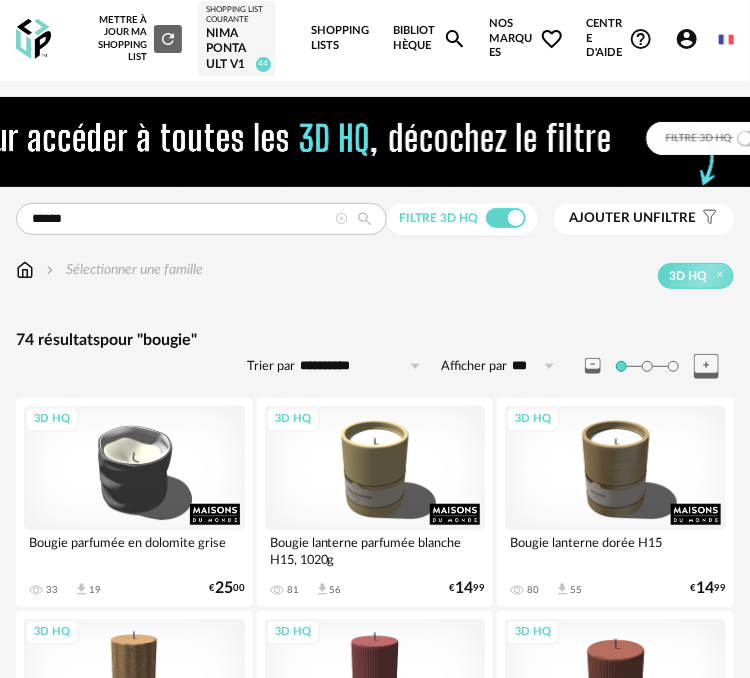 scroll, scrollTop: 0, scrollLeft: 0, axis: both 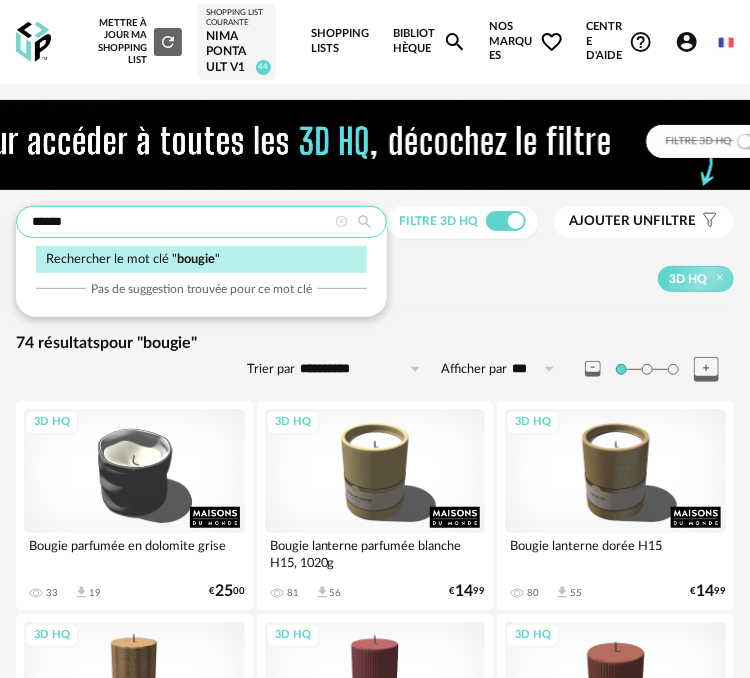 drag, startPoint x: 131, startPoint y: 267, endPoint x: -95, endPoint y: 264, distance: 226.01991 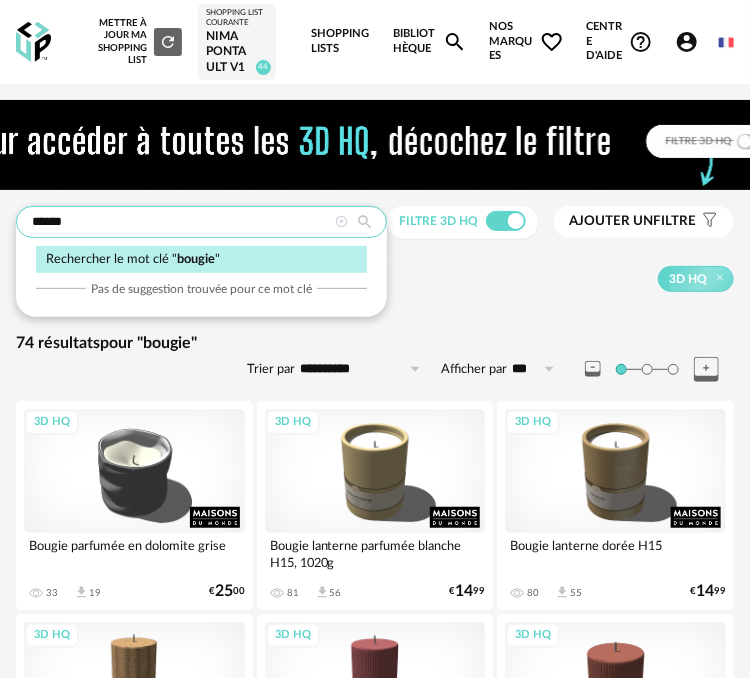 click on "**********" at bounding box center (375, 2937) 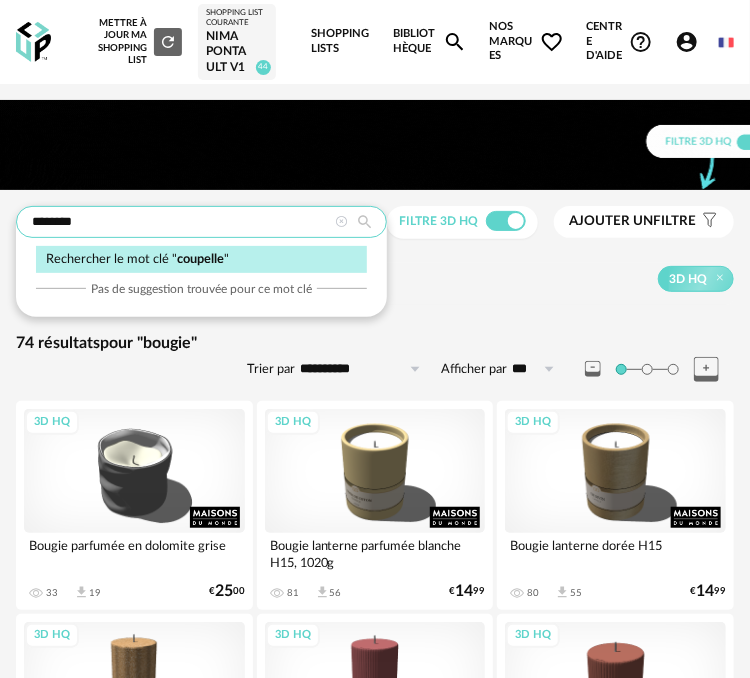 type on "********" 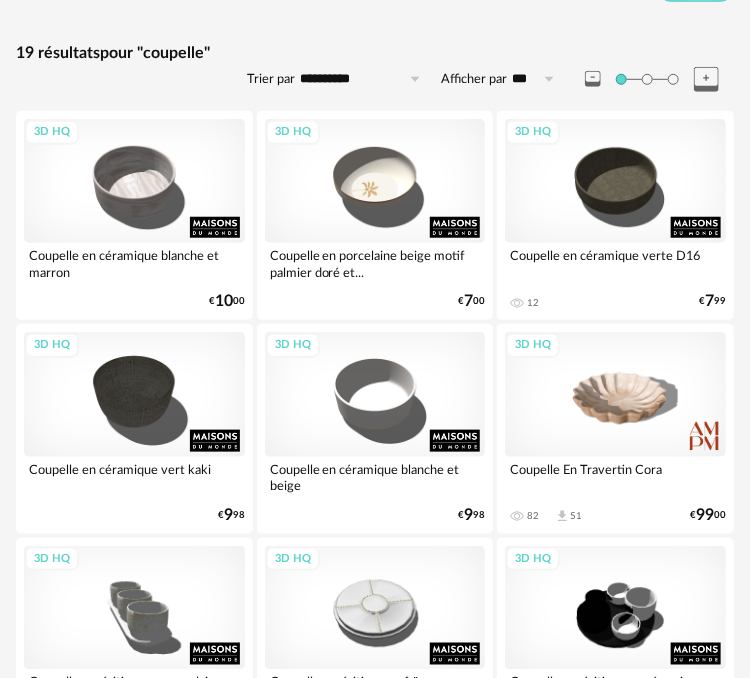 scroll, scrollTop: 333, scrollLeft: 0, axis: vertical 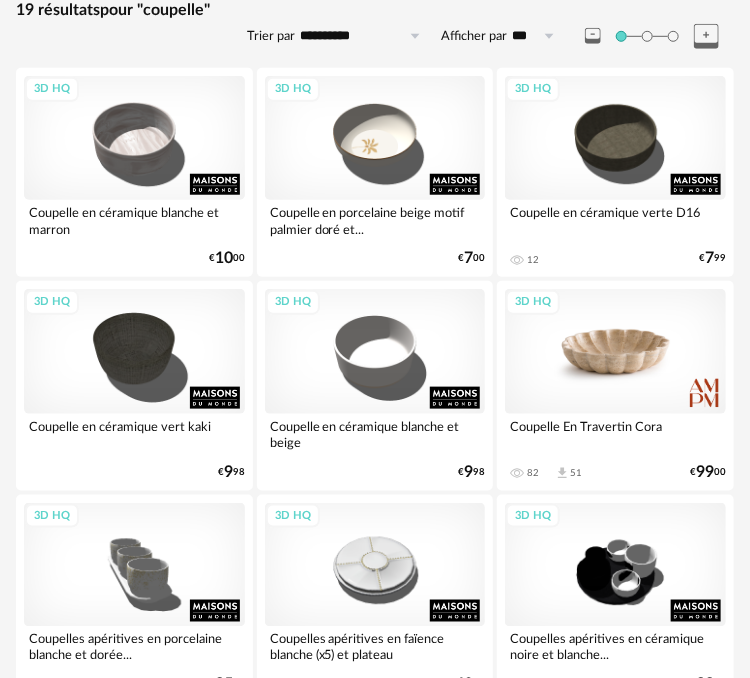 click on "3D HQ" at bounding box center (615, 351) 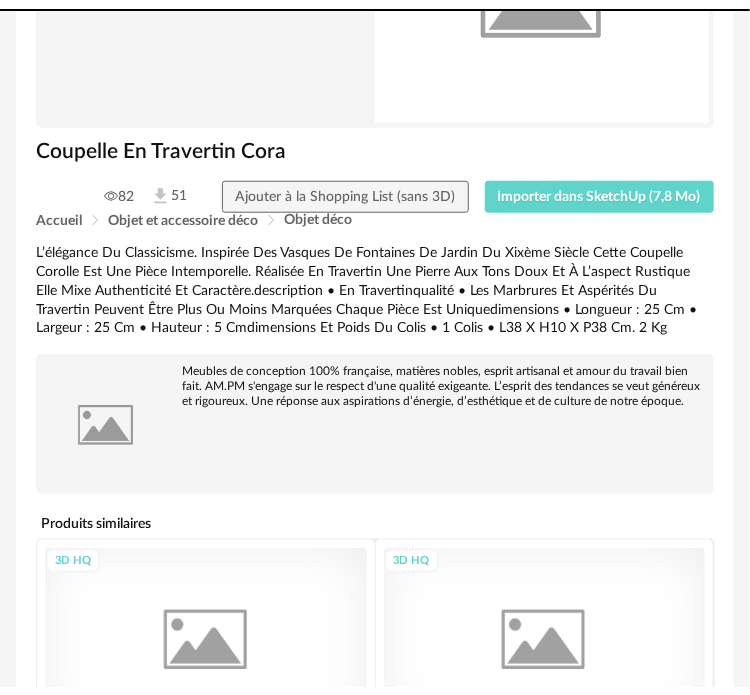 scroll, scrollTop: 0, scrollLeft: 0, axis: both 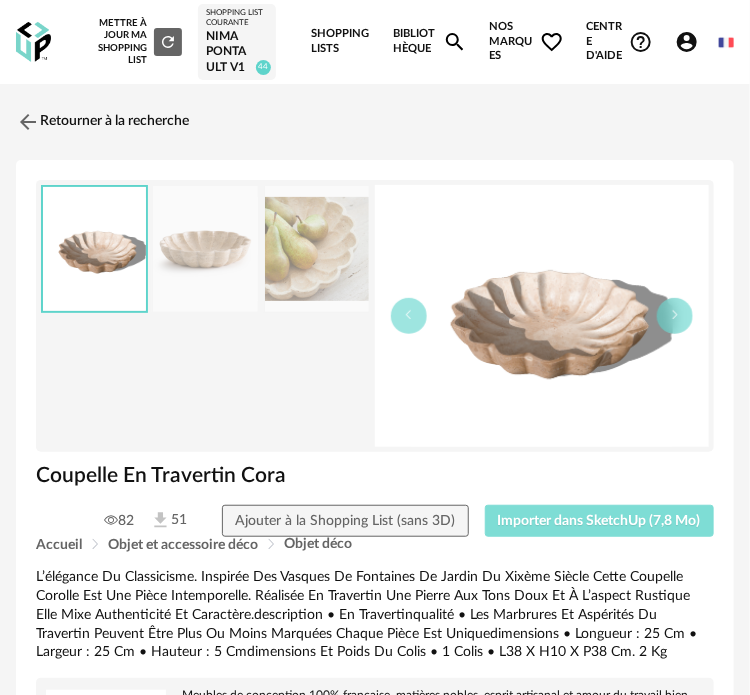 click on "Importer dans SketchUp (7,8 Mo)" at bounding box center (599, 521) 